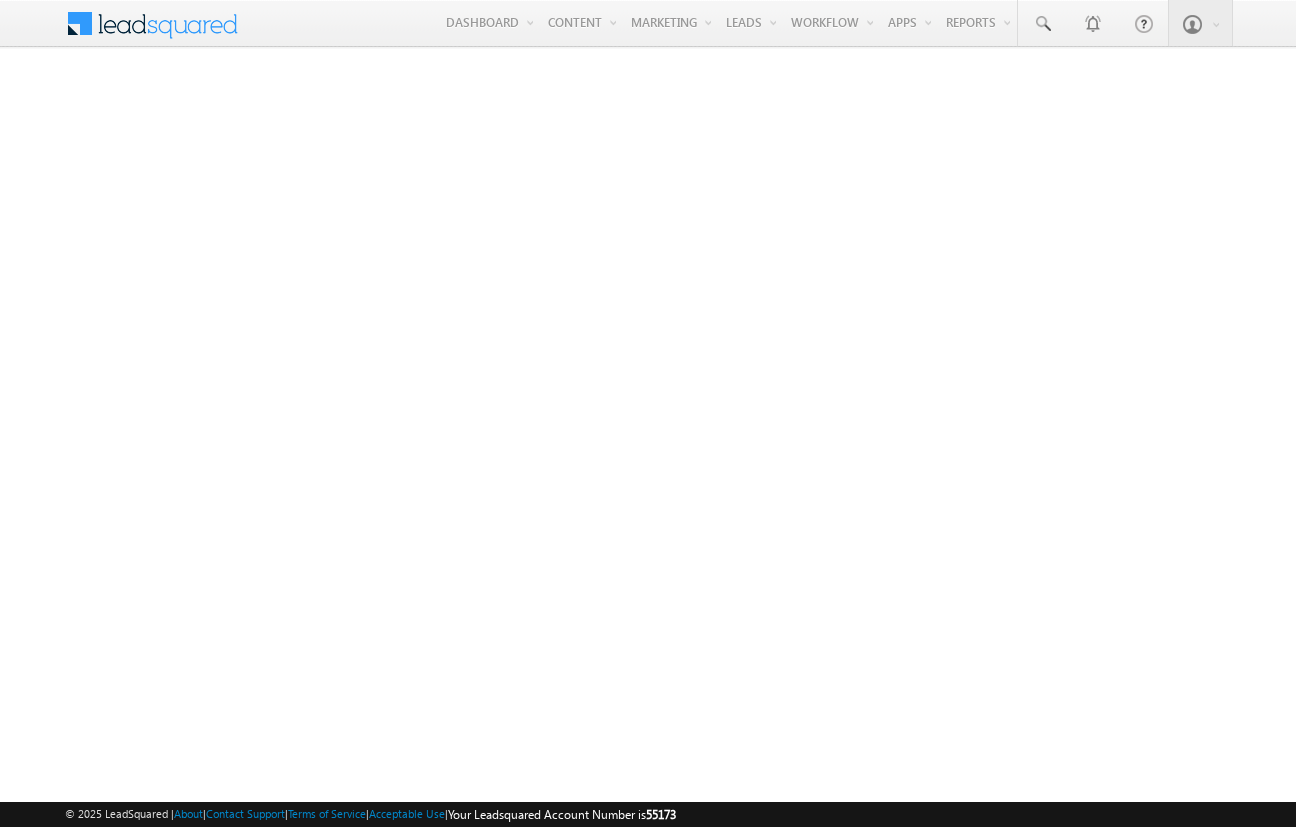 scroll, scrollTop: 0, scrollLeft: 0, axis: both 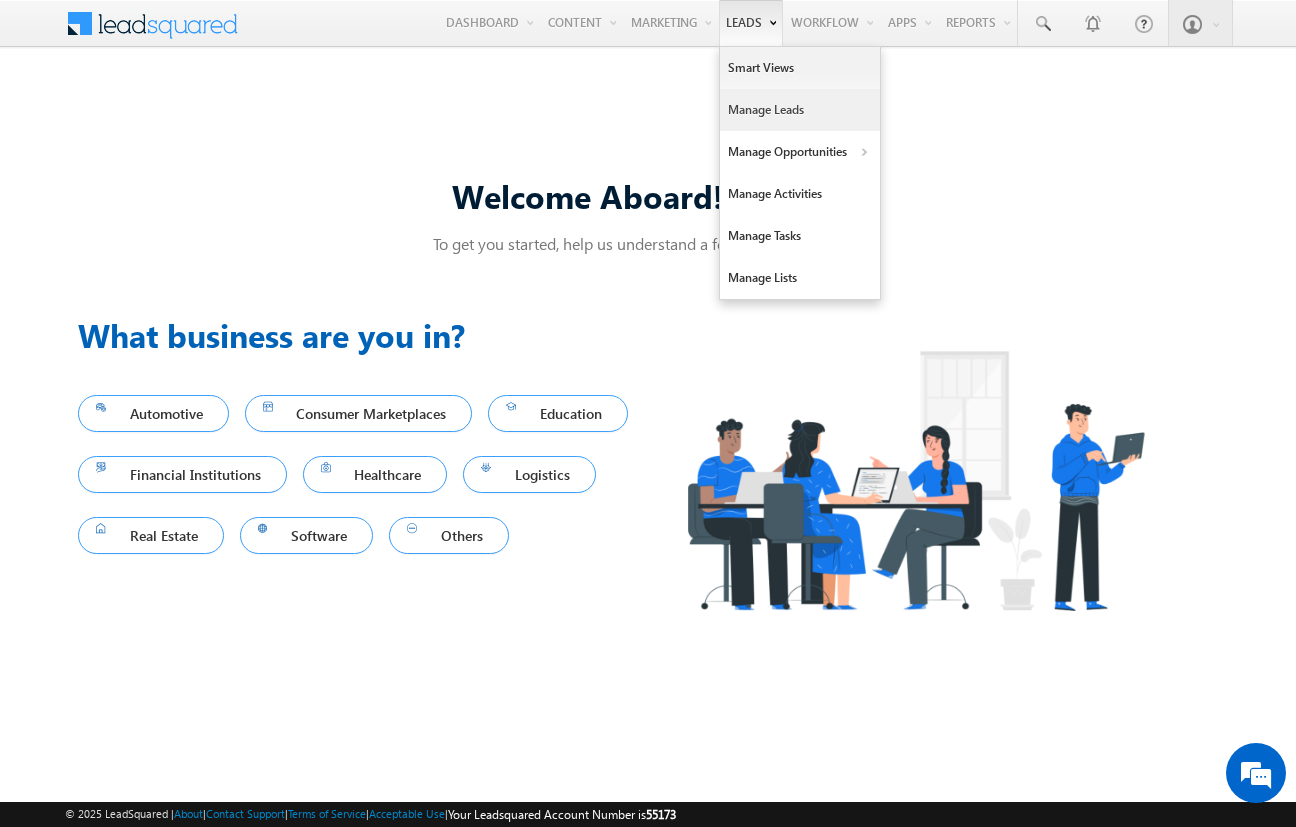click on "Manage Leads" at bounding box center (800, 110) 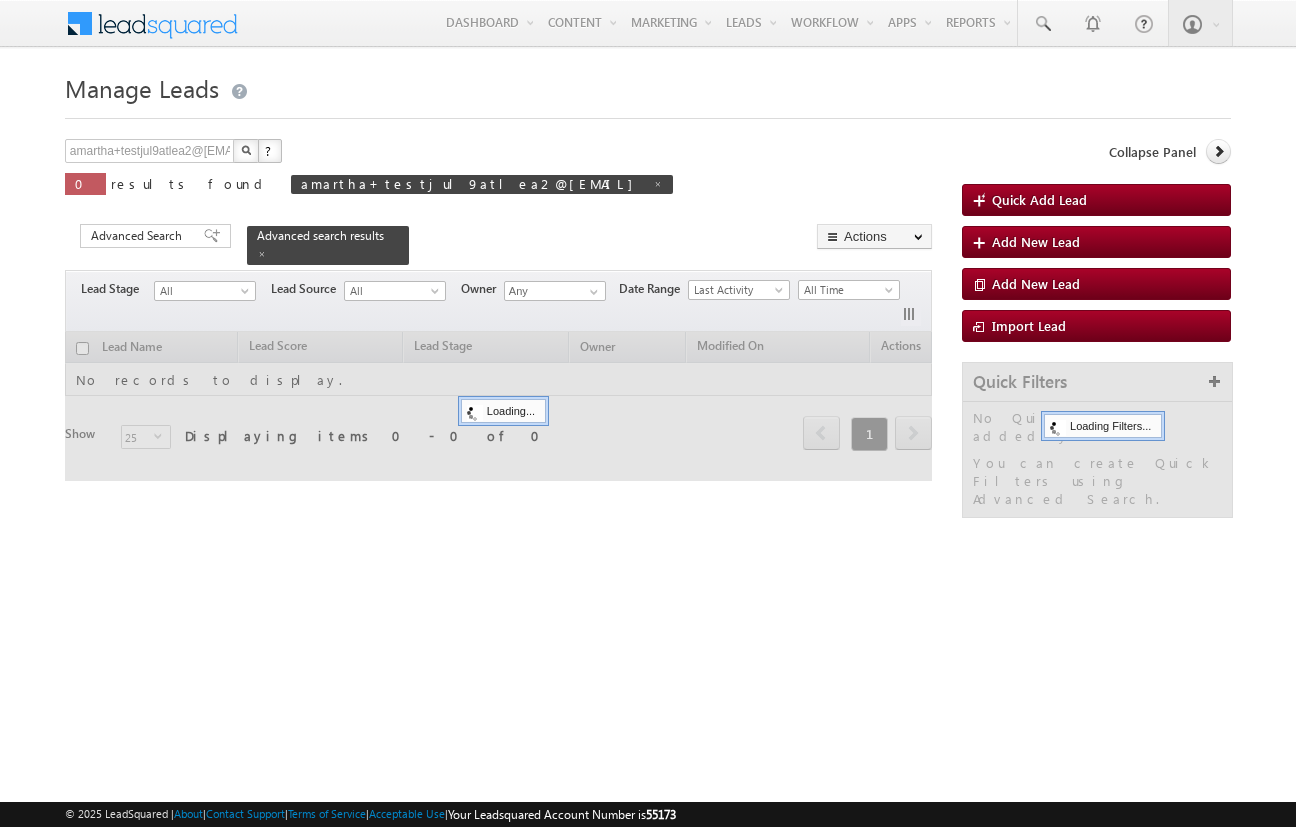 scroll, scrollTop: 0, scrollLeft: 0, axis: both 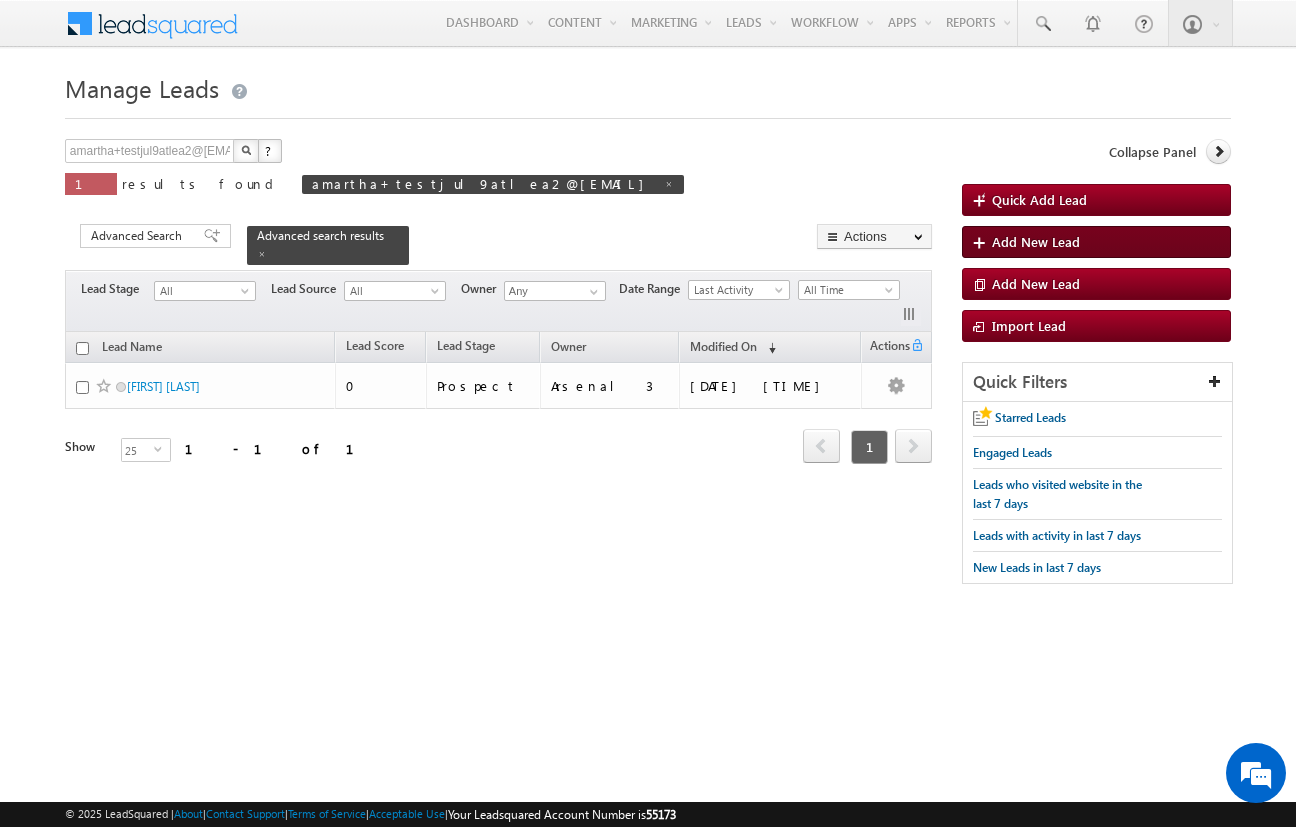 click on "Add New Lead" at bounding box center (1036, 241) 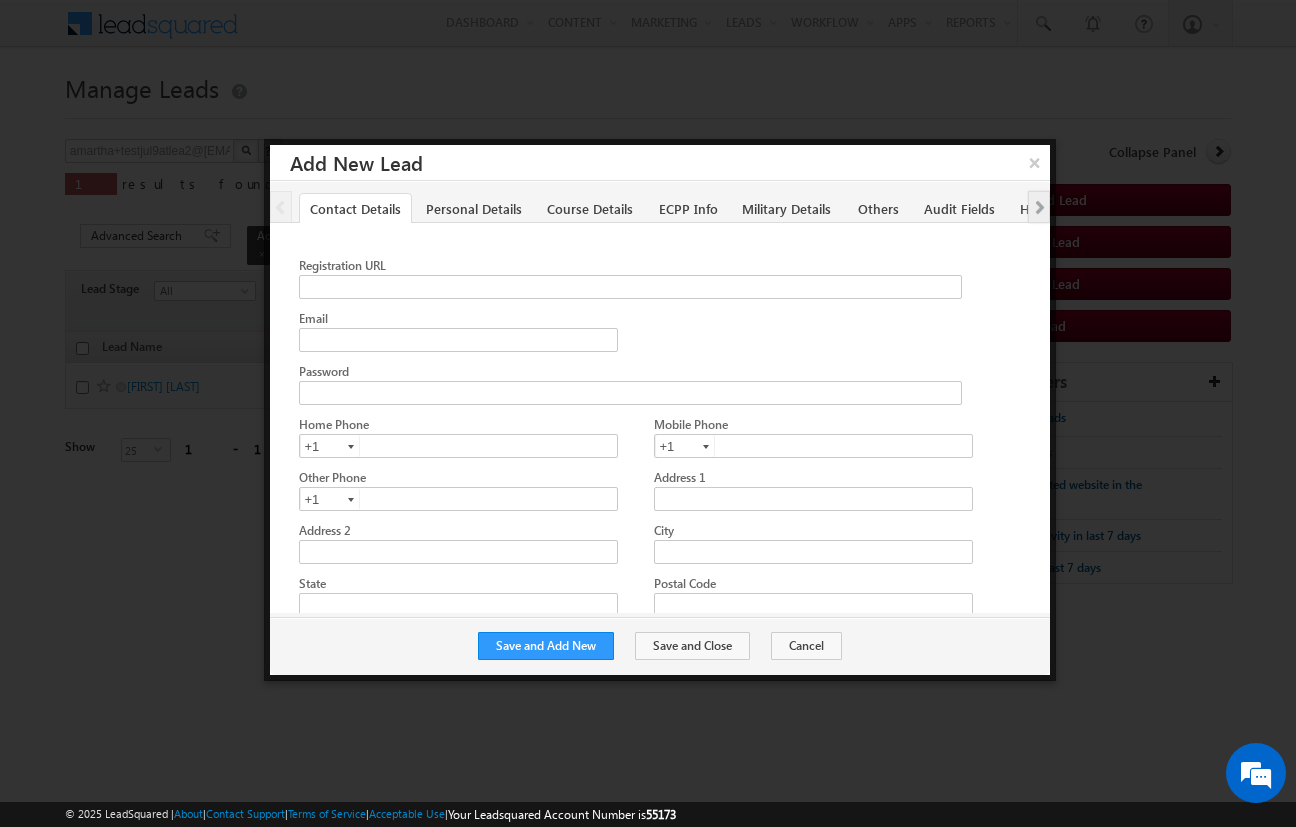 scroll, scrollTop: 0, scrollLeft: 0, axis: both 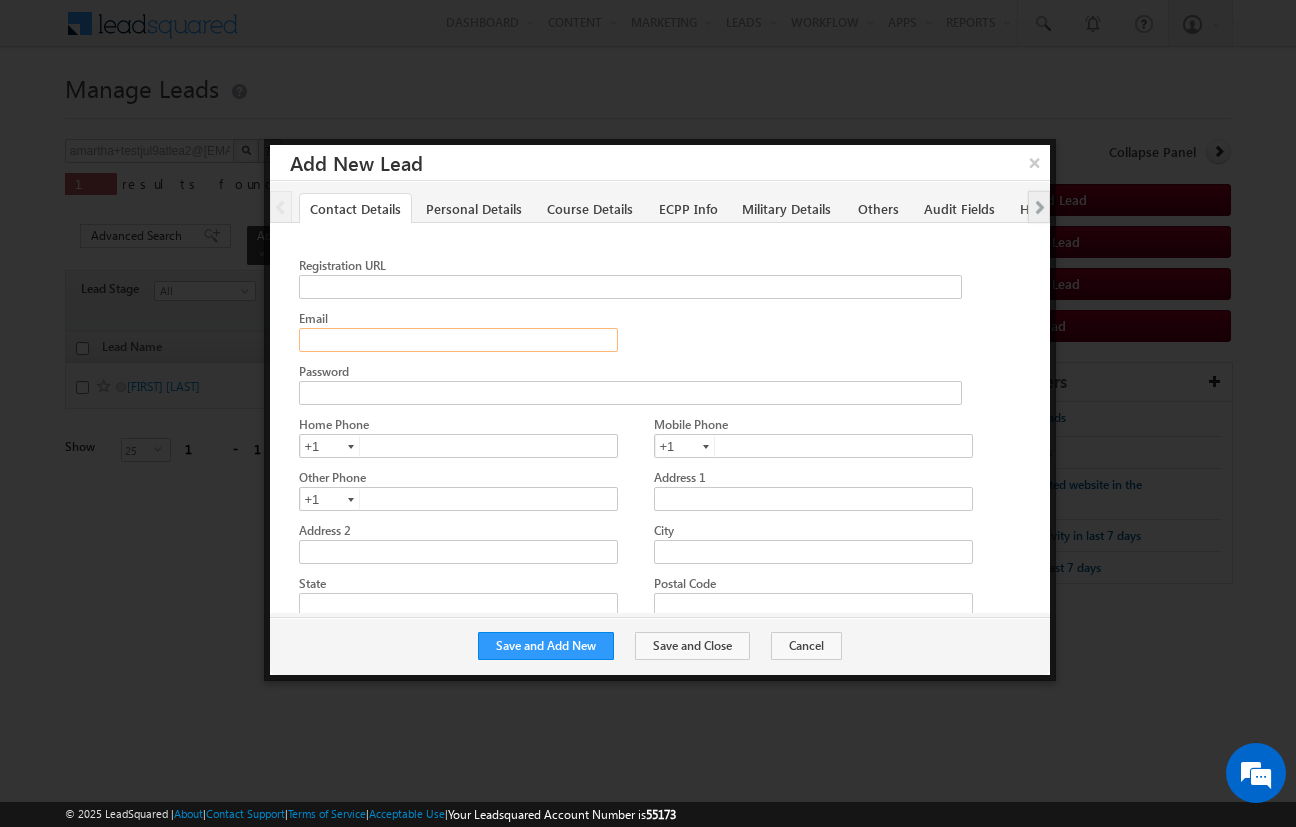click on "Email" 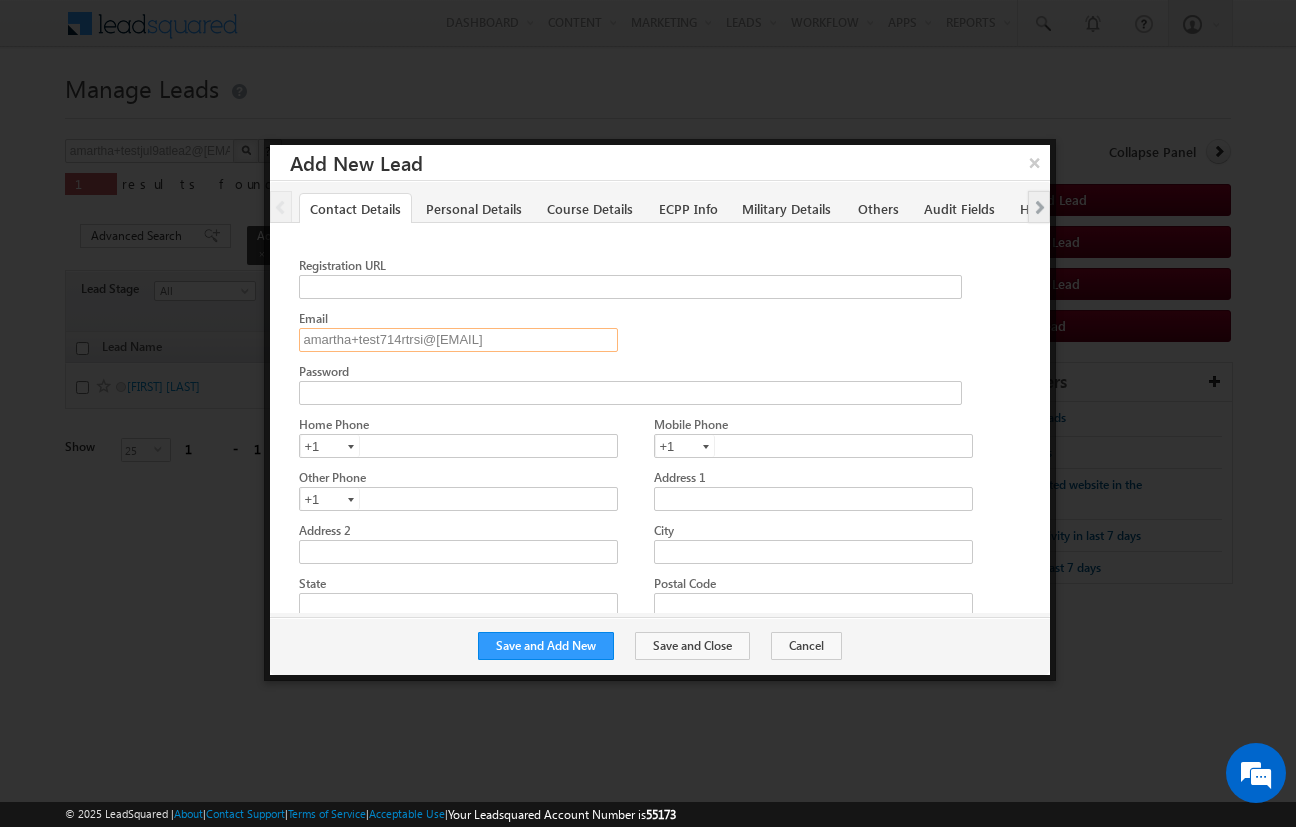 type on "amartha+test714rtrsi@example.com" 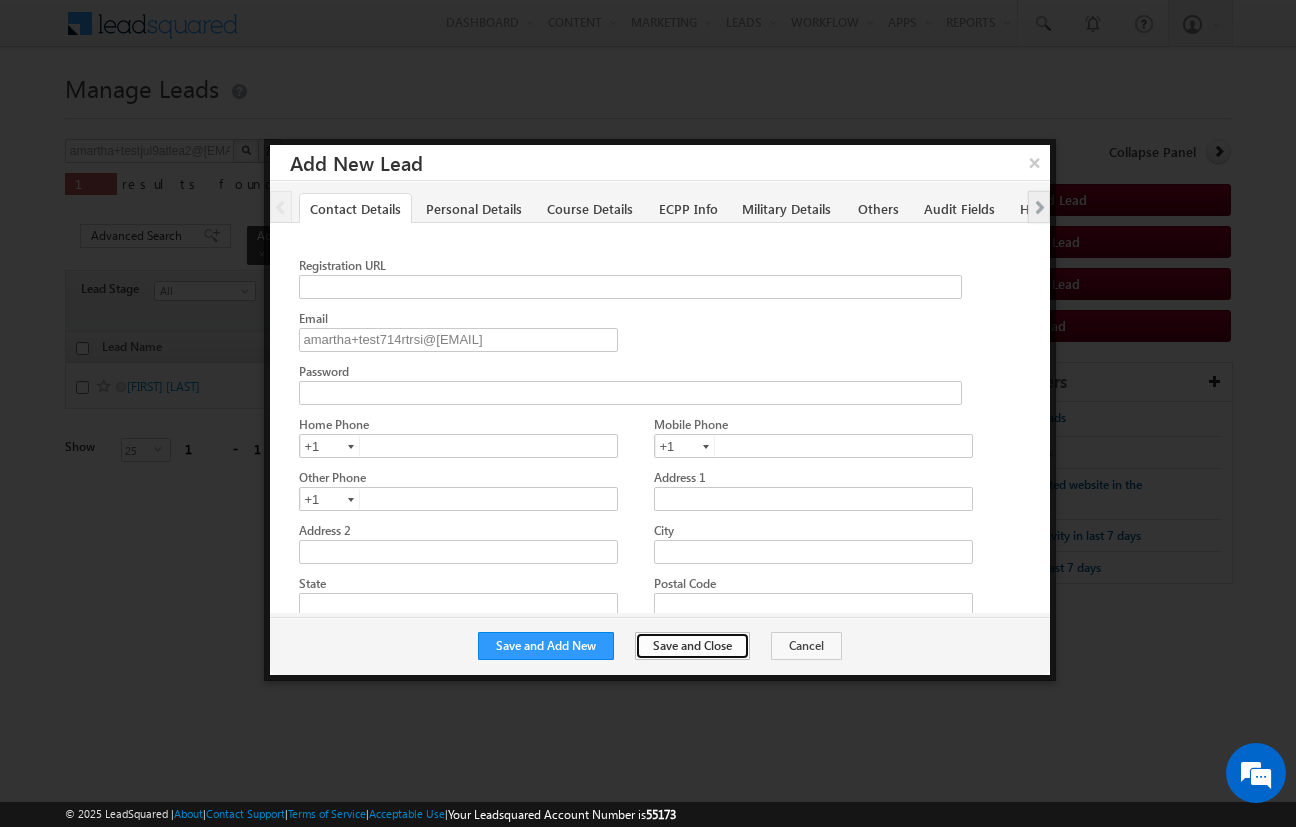 click on "Save and Close" at bounding box center (692, 646) 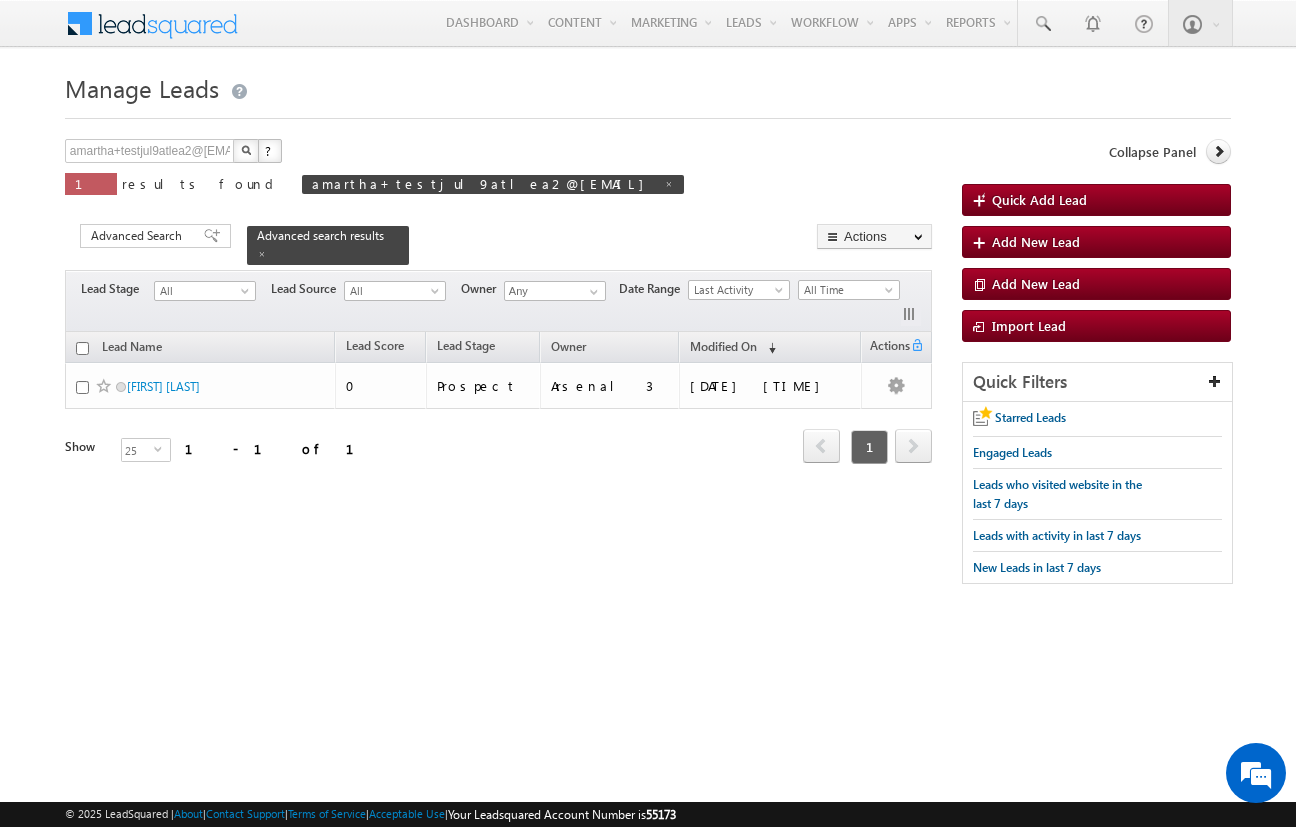 click at bounding box center [648, 112] 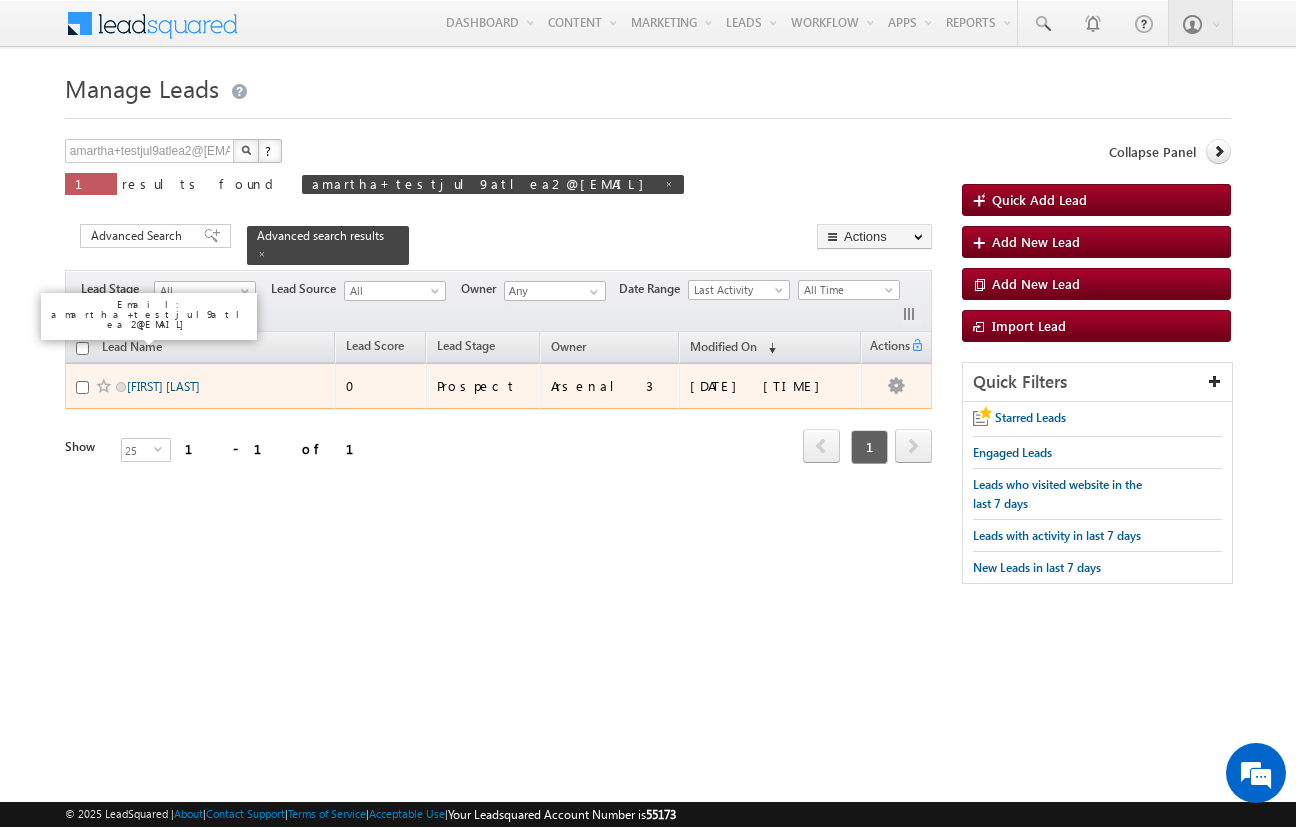 click on "test user" at bounding box center (163, 386) 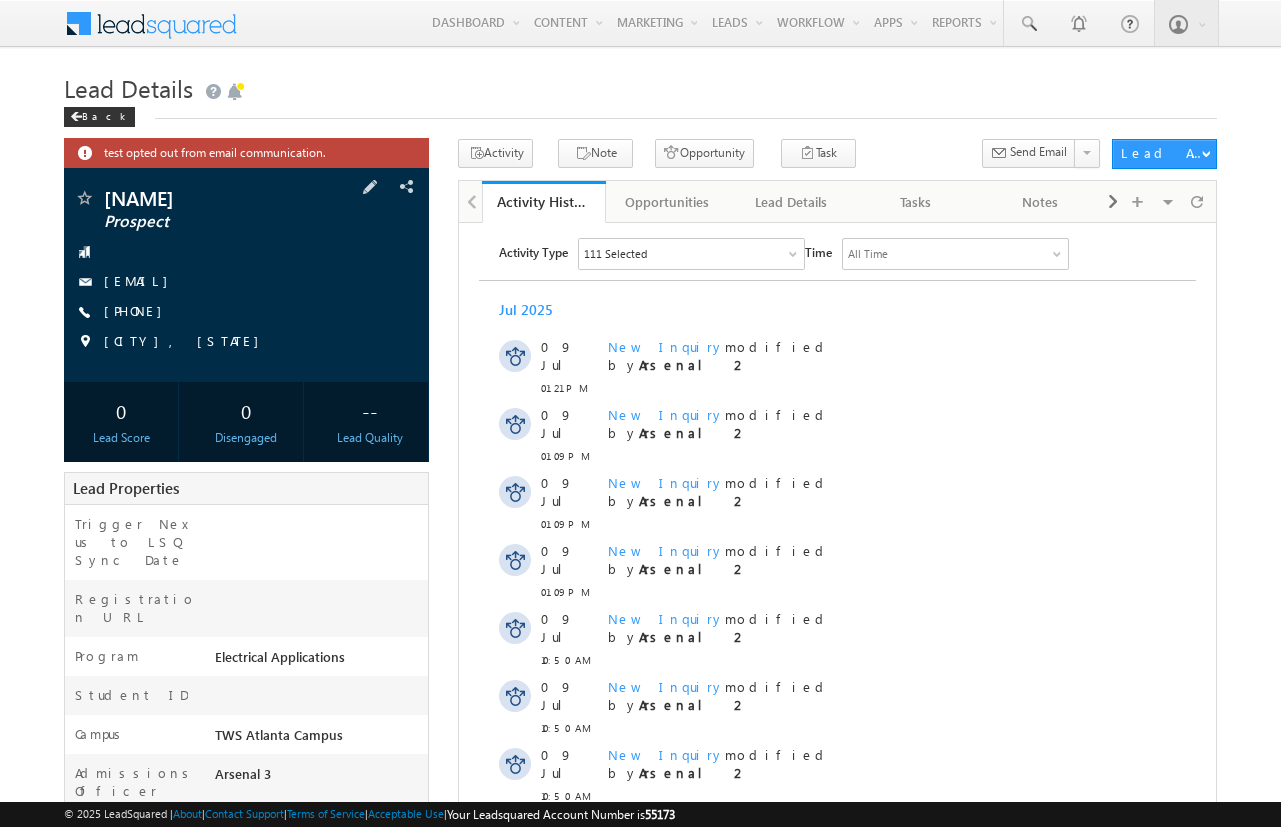 scroll, scrollTop: 0, scrollLeft: 0, axis: both 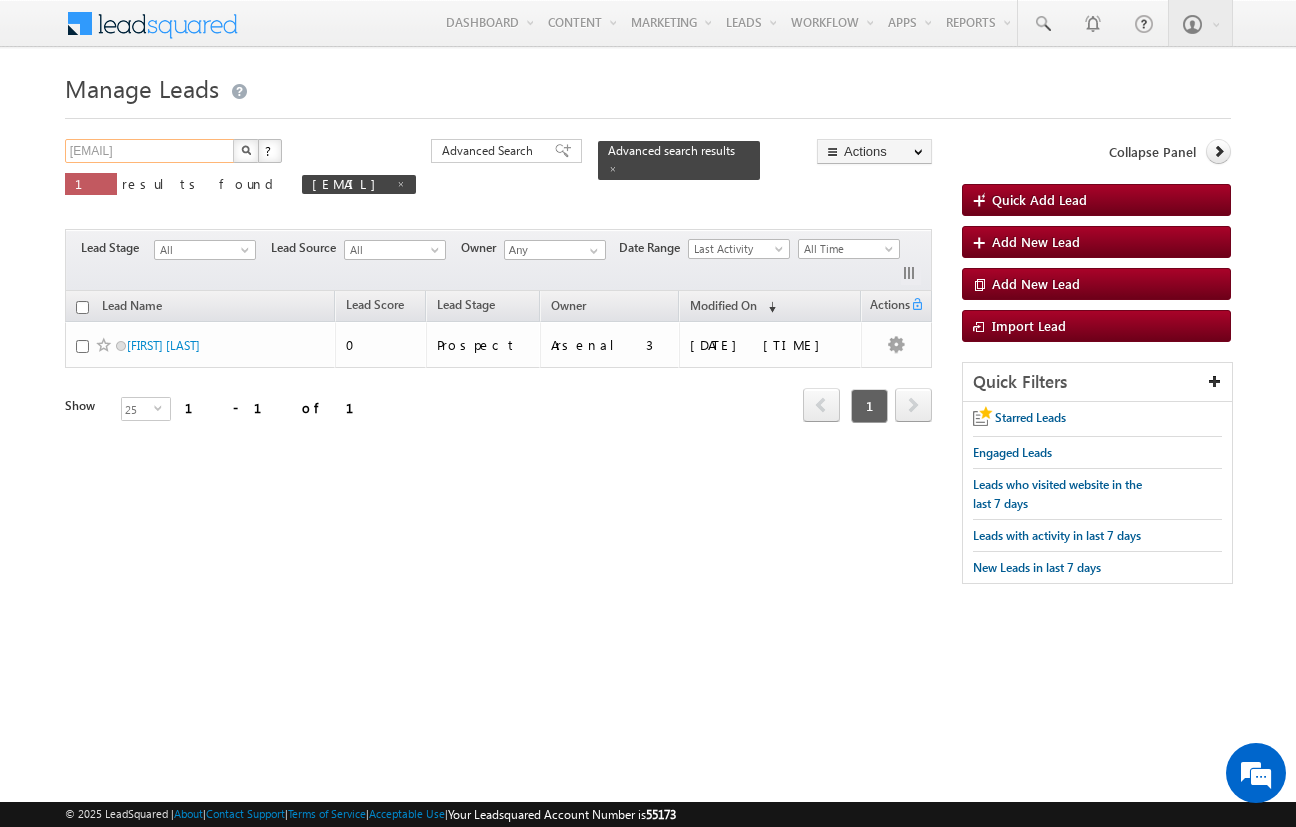 click on "amartha+testjul9atlea2@[EMAIL]" at bounding box center (150, 151) 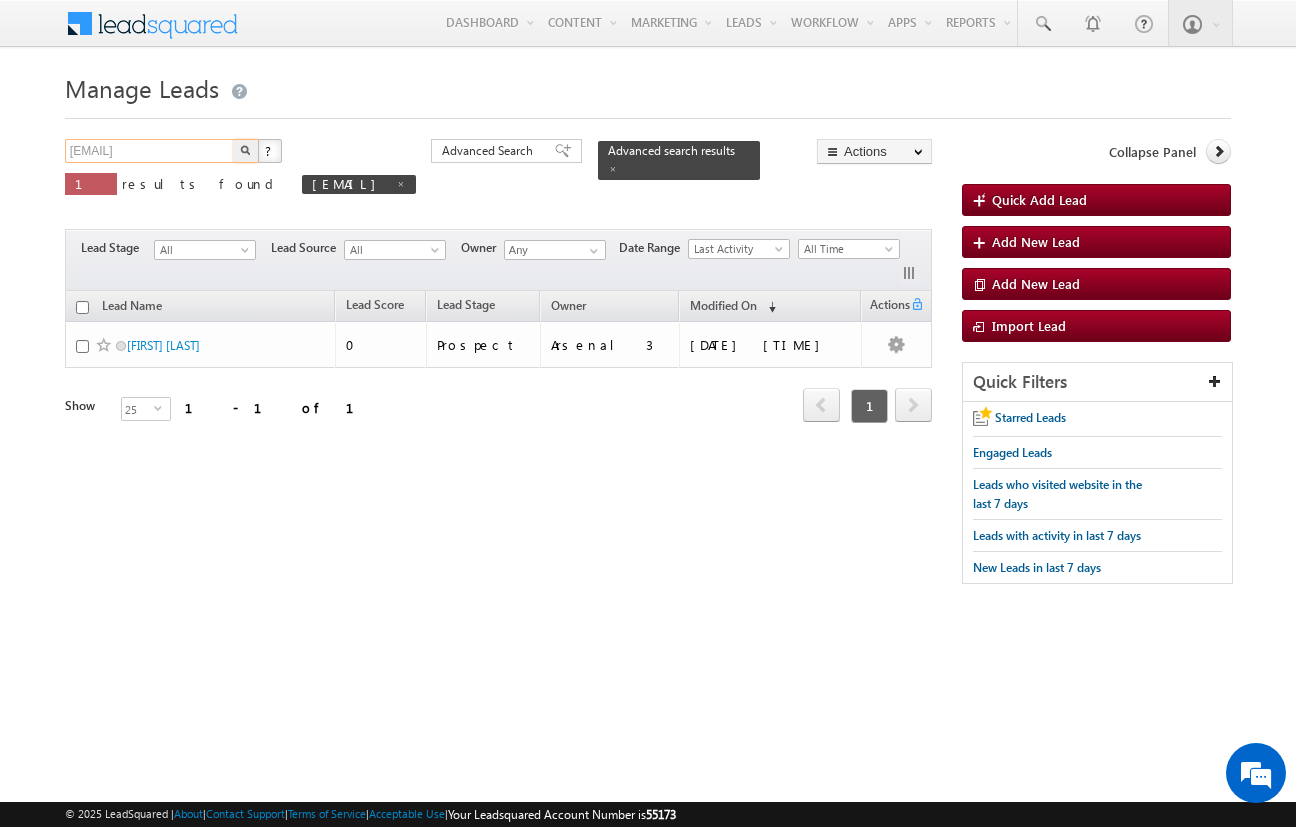 click on "amartha+testjul9atlea2@[EMAIL]" at bounding box center [150, 151] 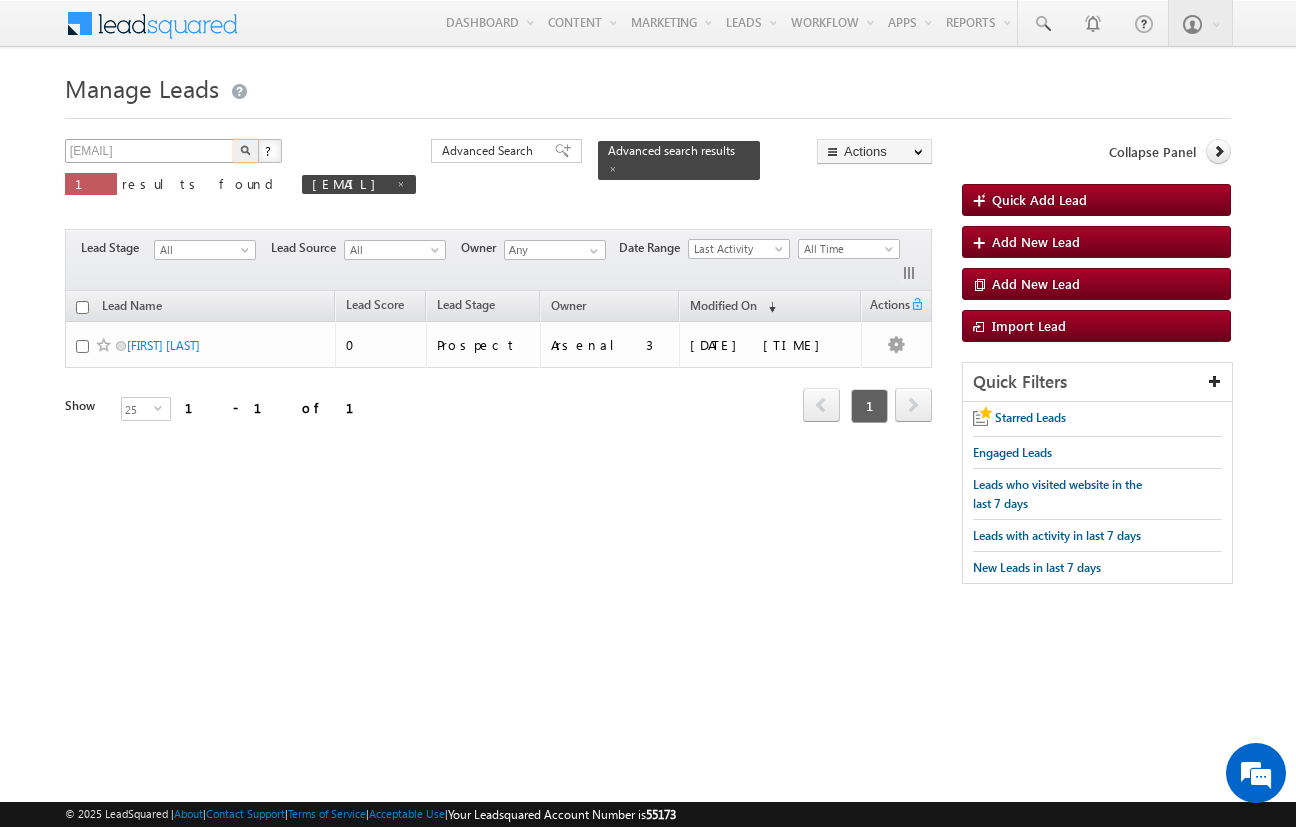 click at bounding box center (246, 151) 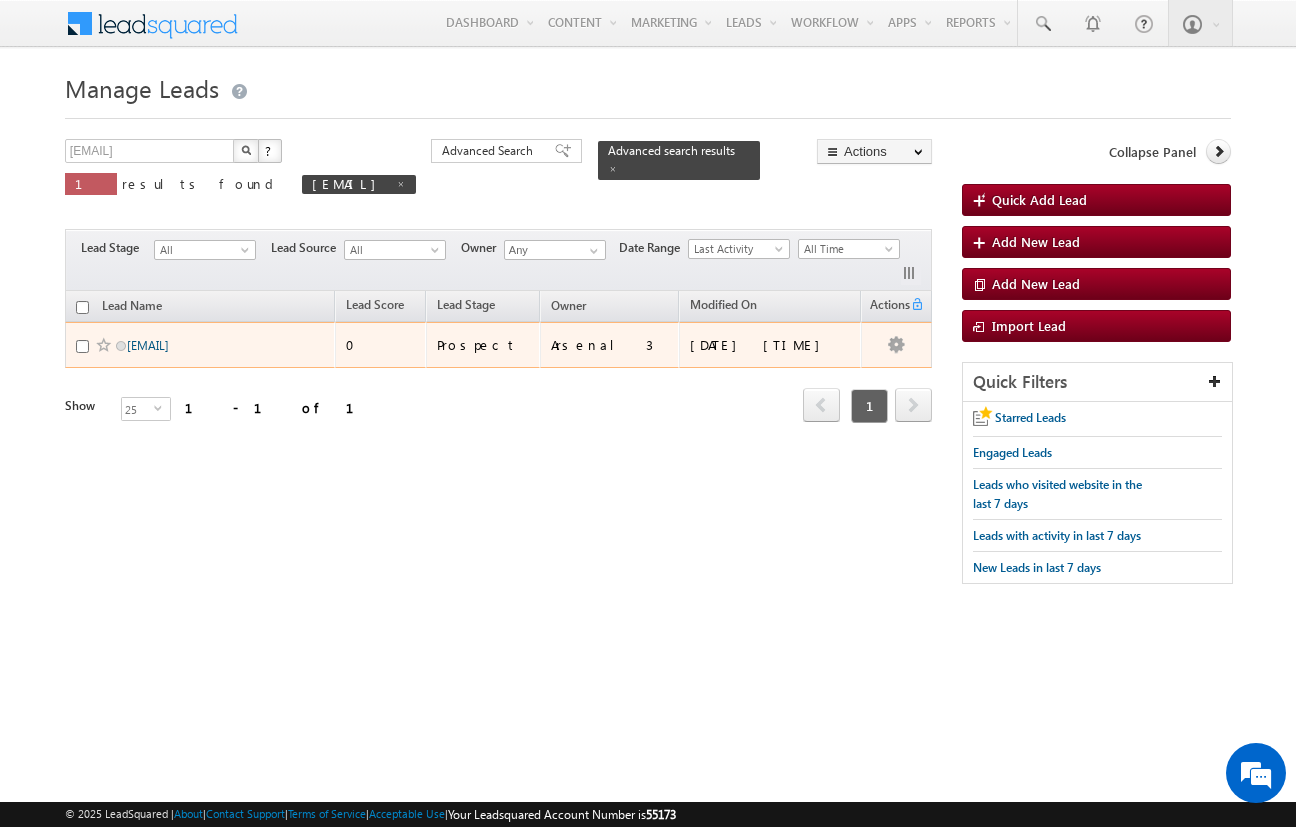 click on "amartha+test714rtrsi@example.com" at bounding box center [148, 345] 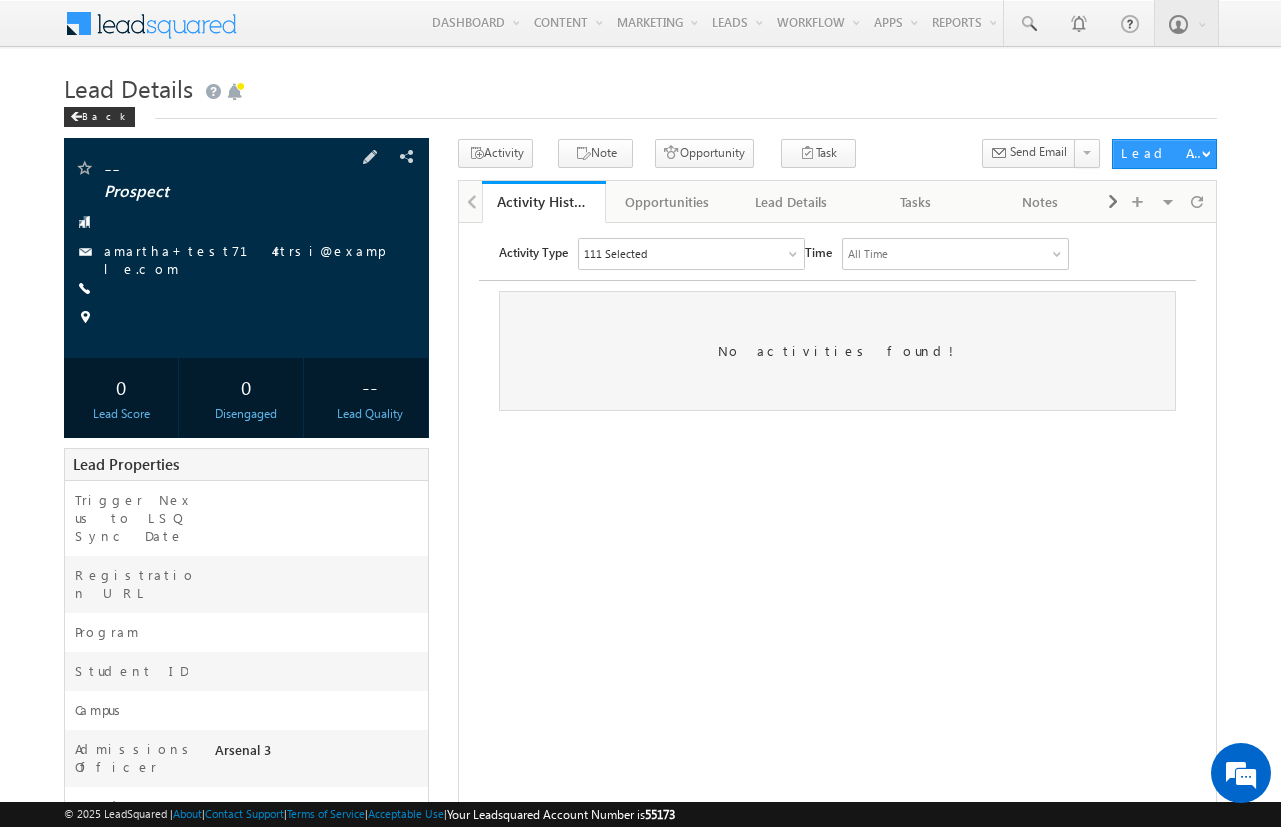 scroll, scrollTop: 0, scrollLeft: 0, axis: both 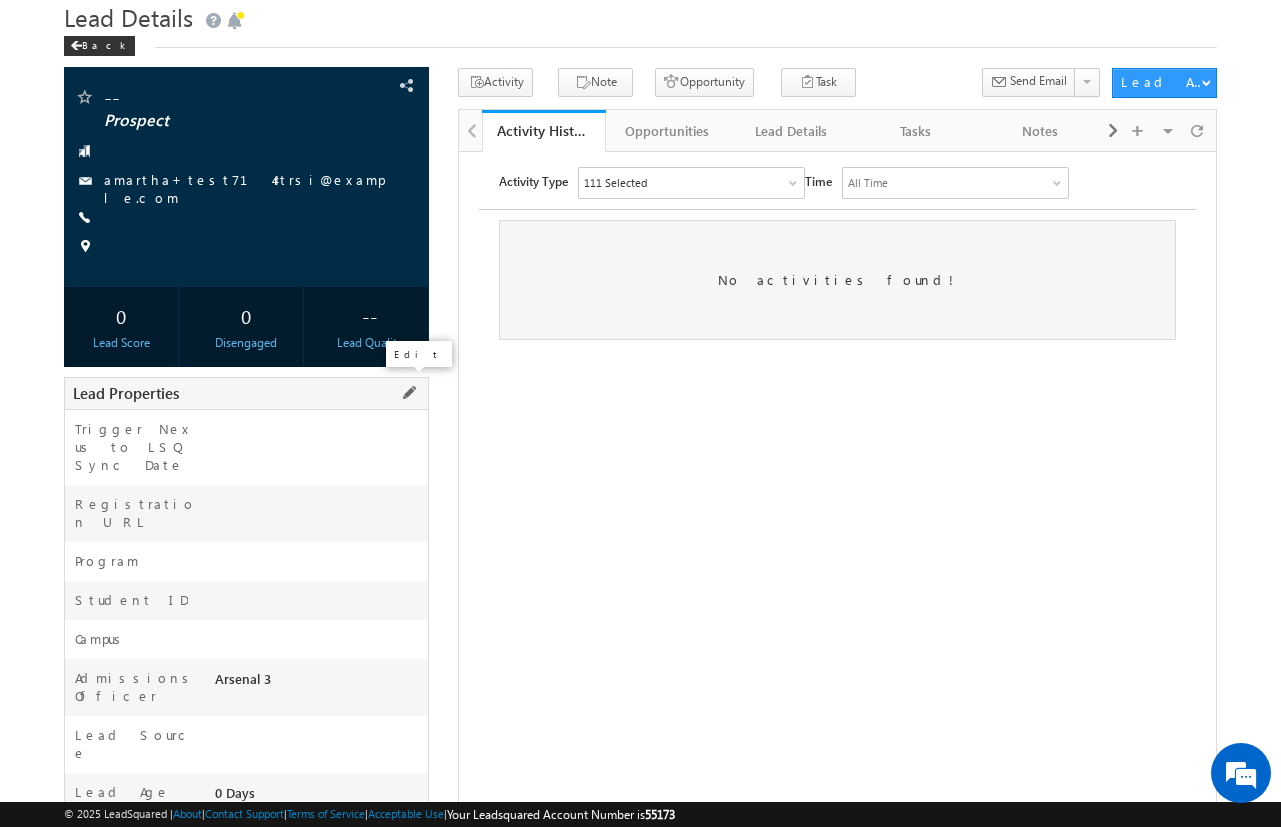 click at bounding box center [409, 393] 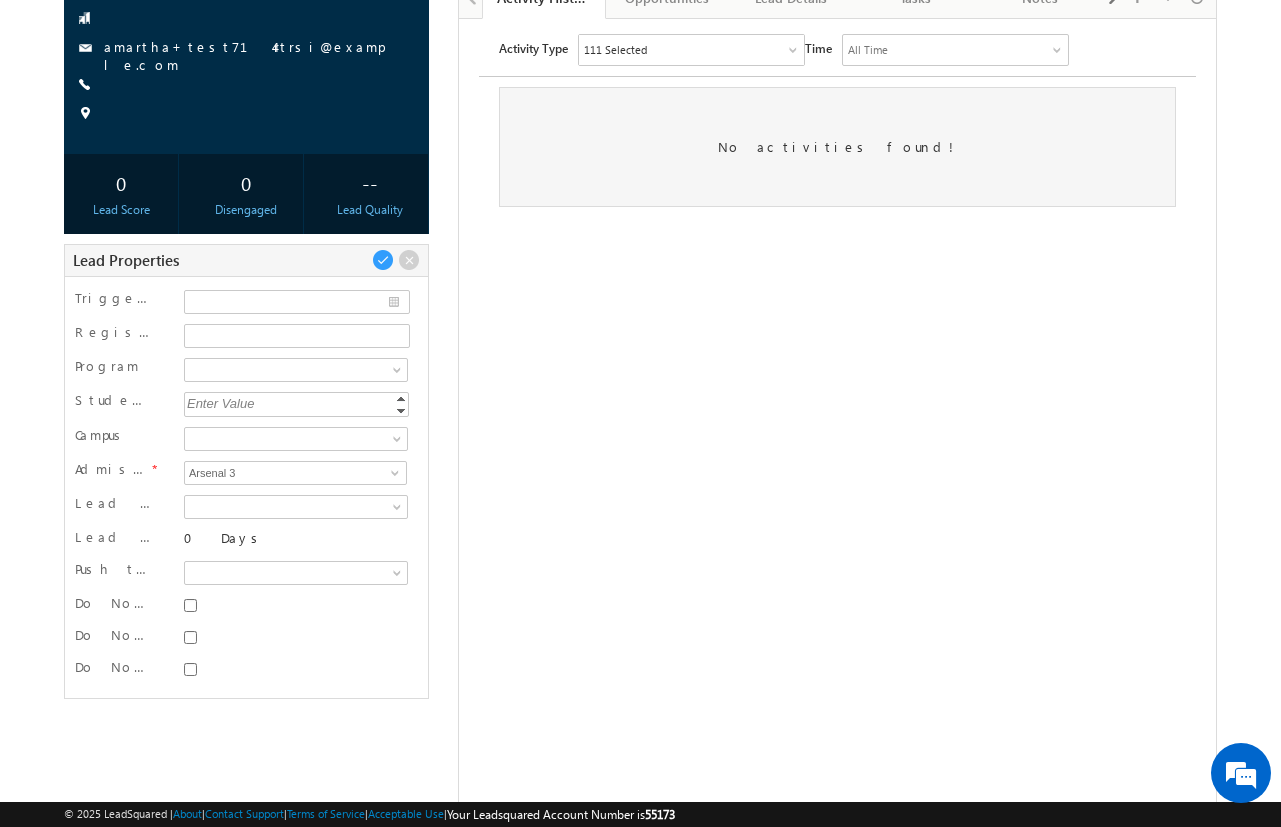 scroll, scrollTop: 206, scrollLeft: 0, axis: vertical 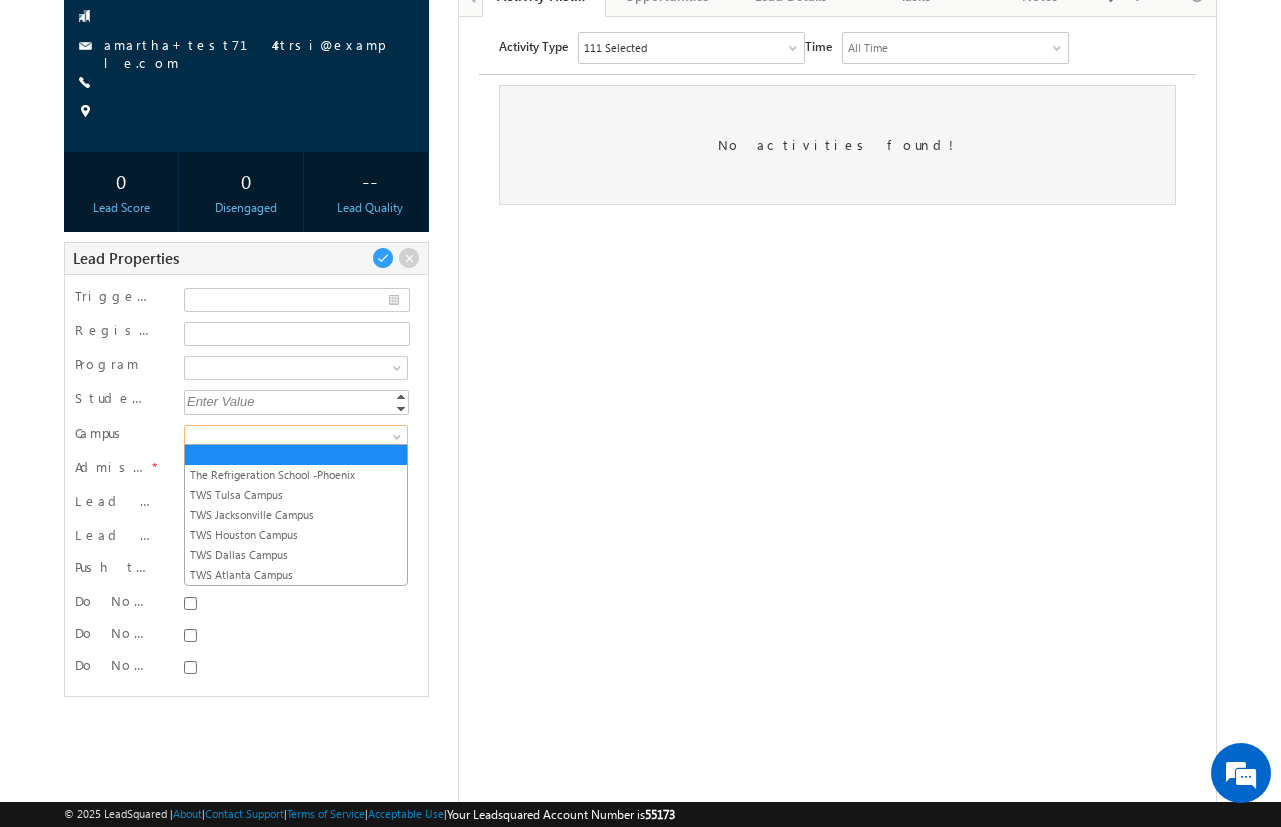 click at bounding box center [399, 441] 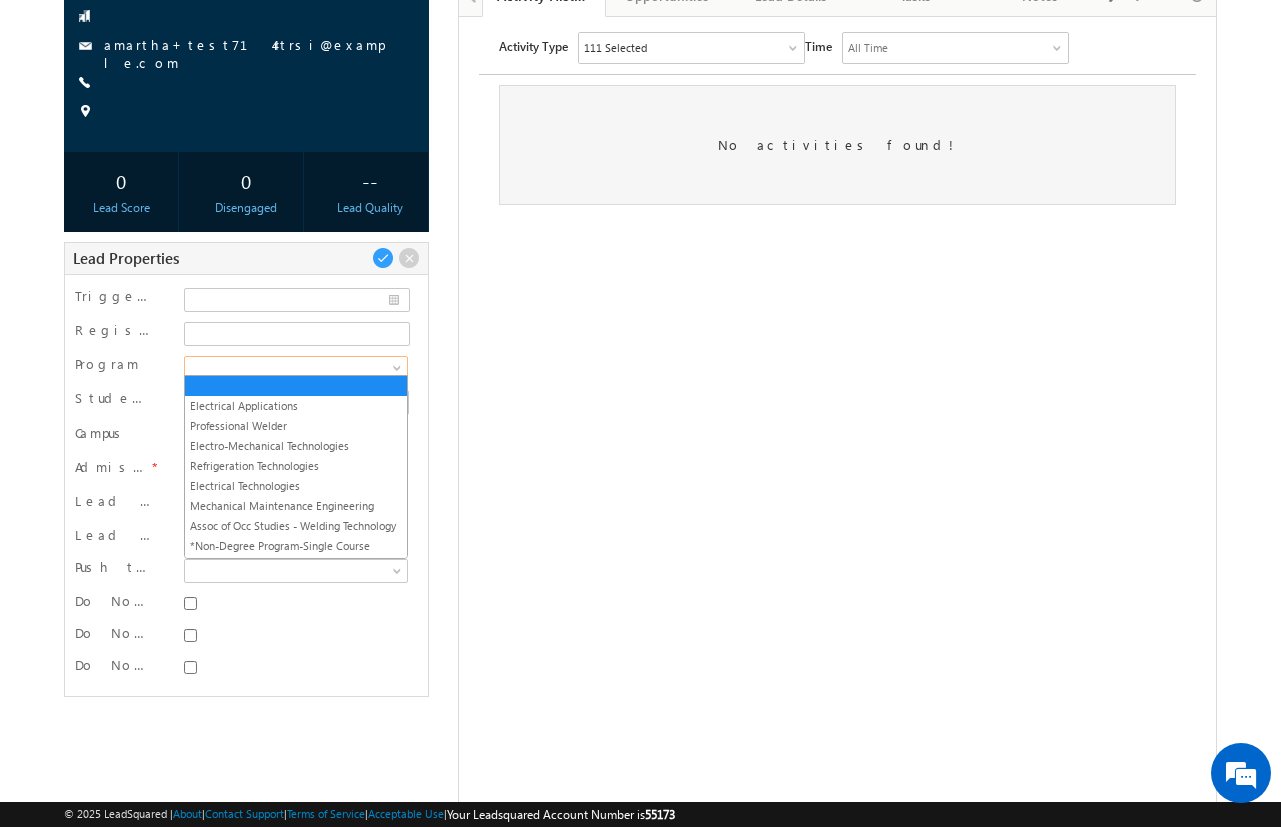click at bounding box center [294, 368] 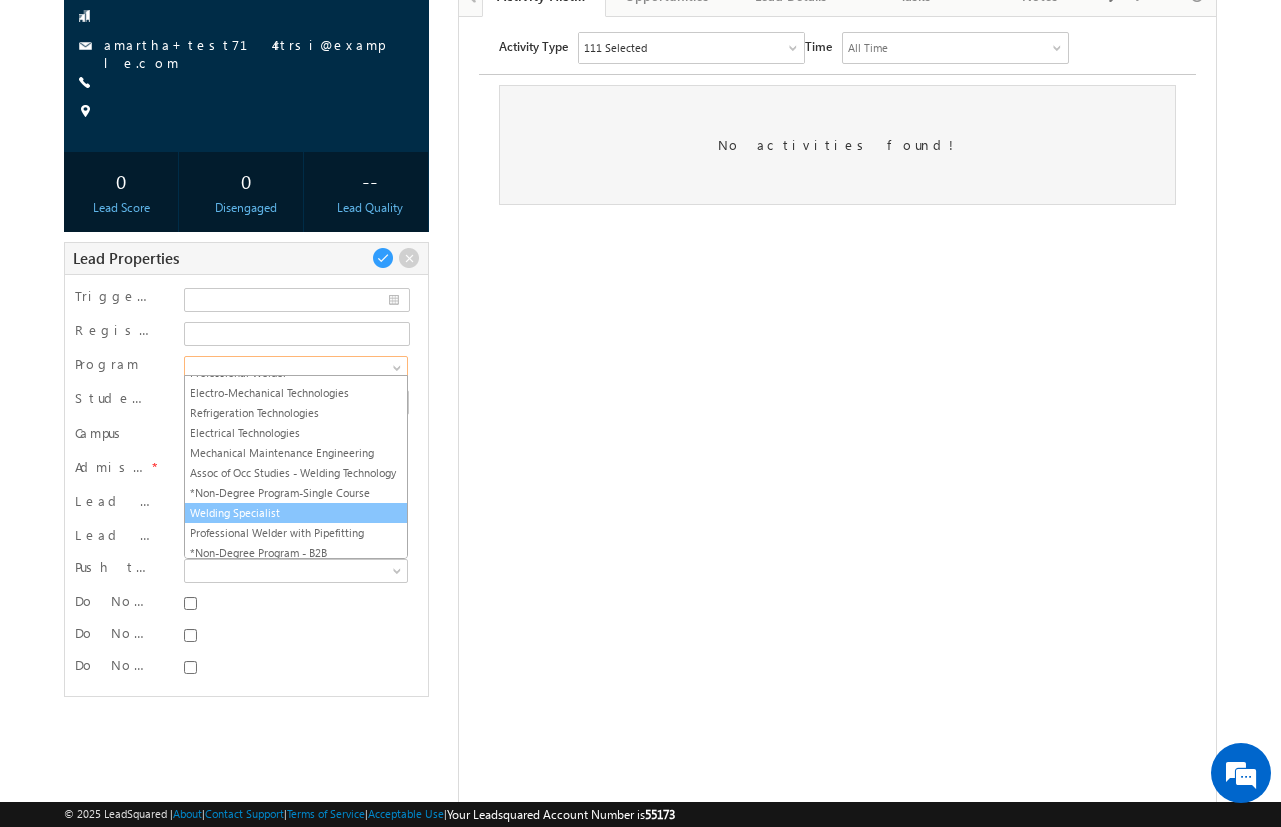 scroll, scrollTop: 35, scrollLeft: 0, axis: vertical 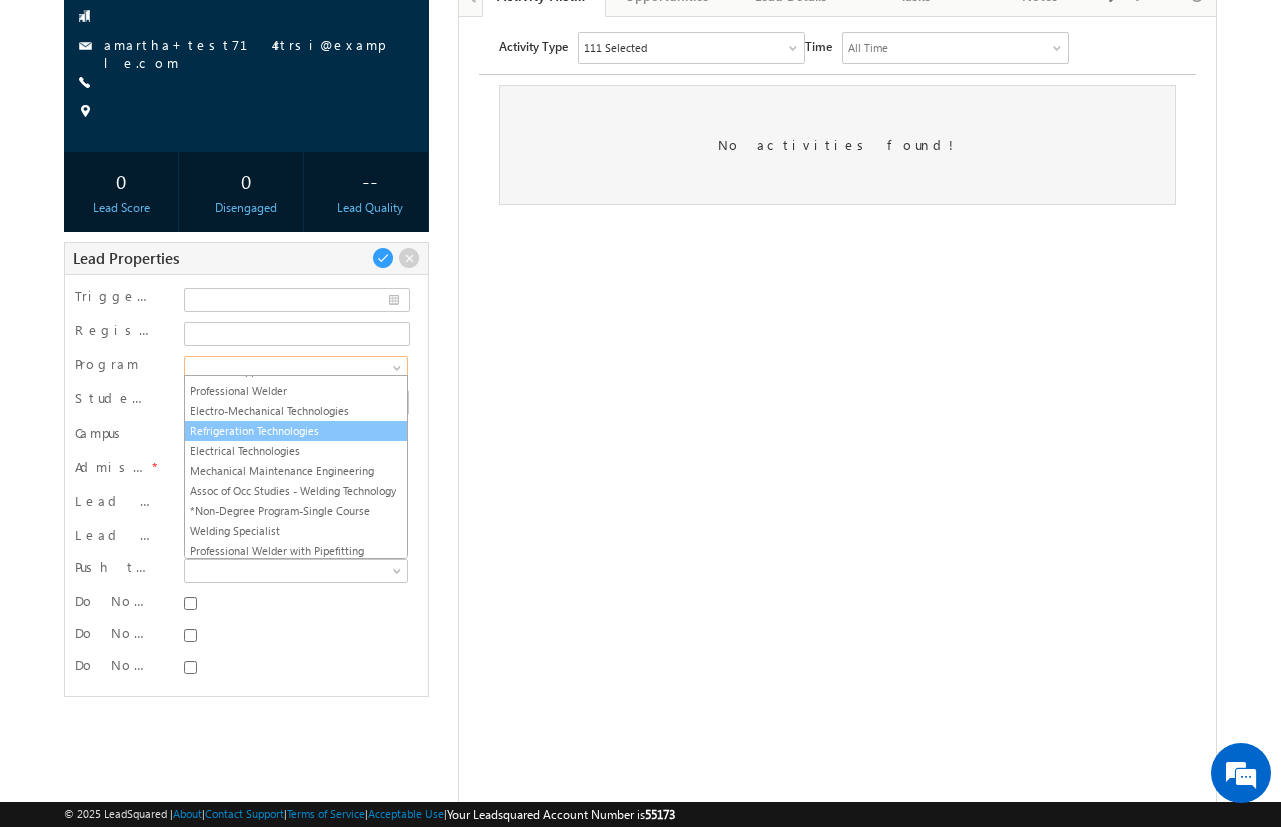 click on "Refrigeration Technologies" at bounding box center [296, 431] 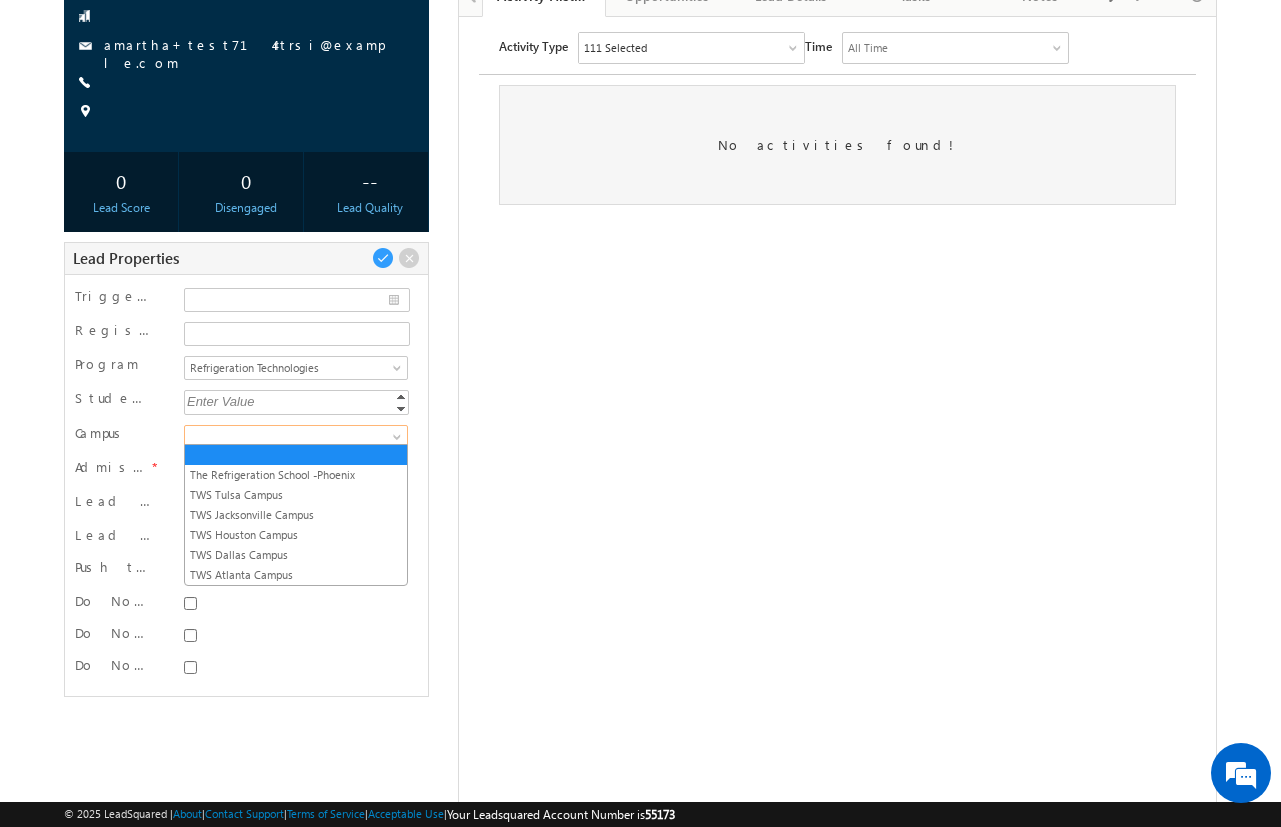 click at bounding box center [294, 437] 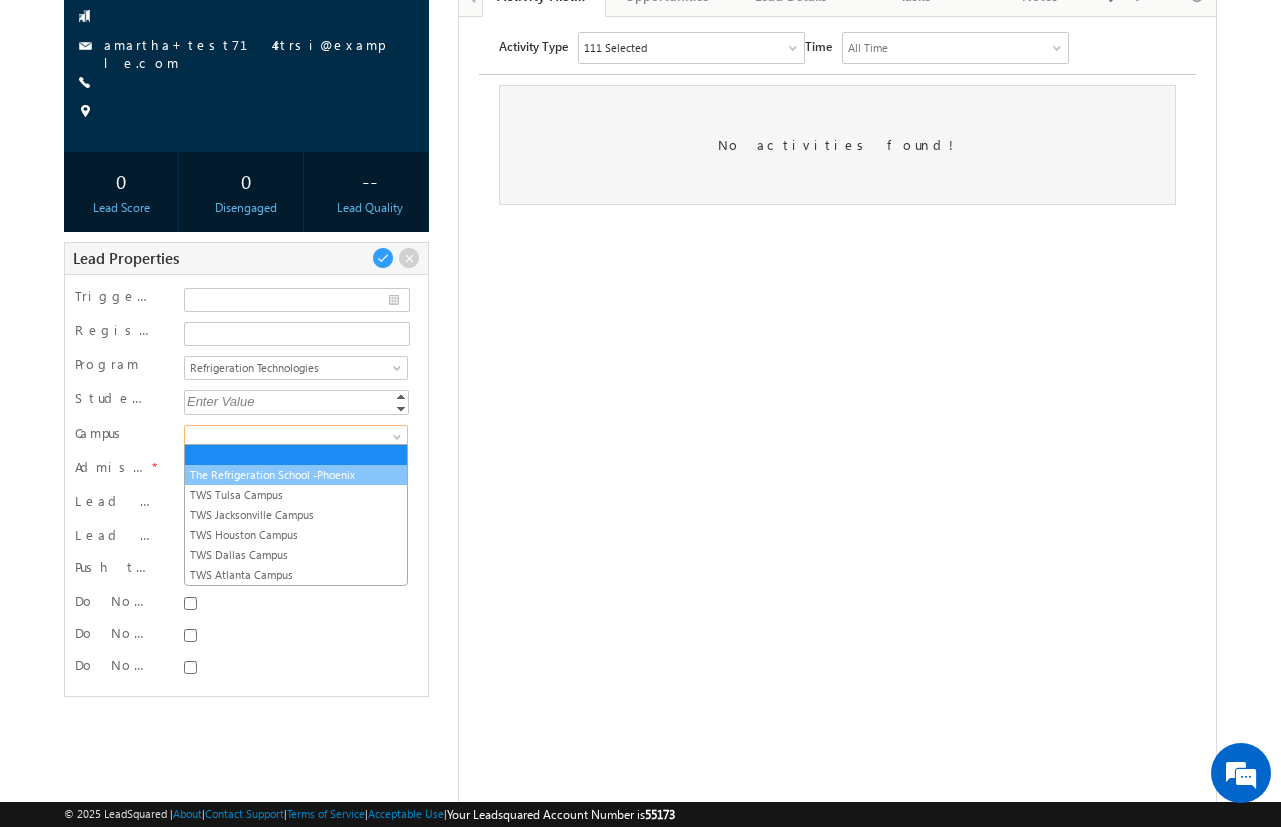 click on "The Refrigeration School -Phoenix" at bounding box center (296, 475) 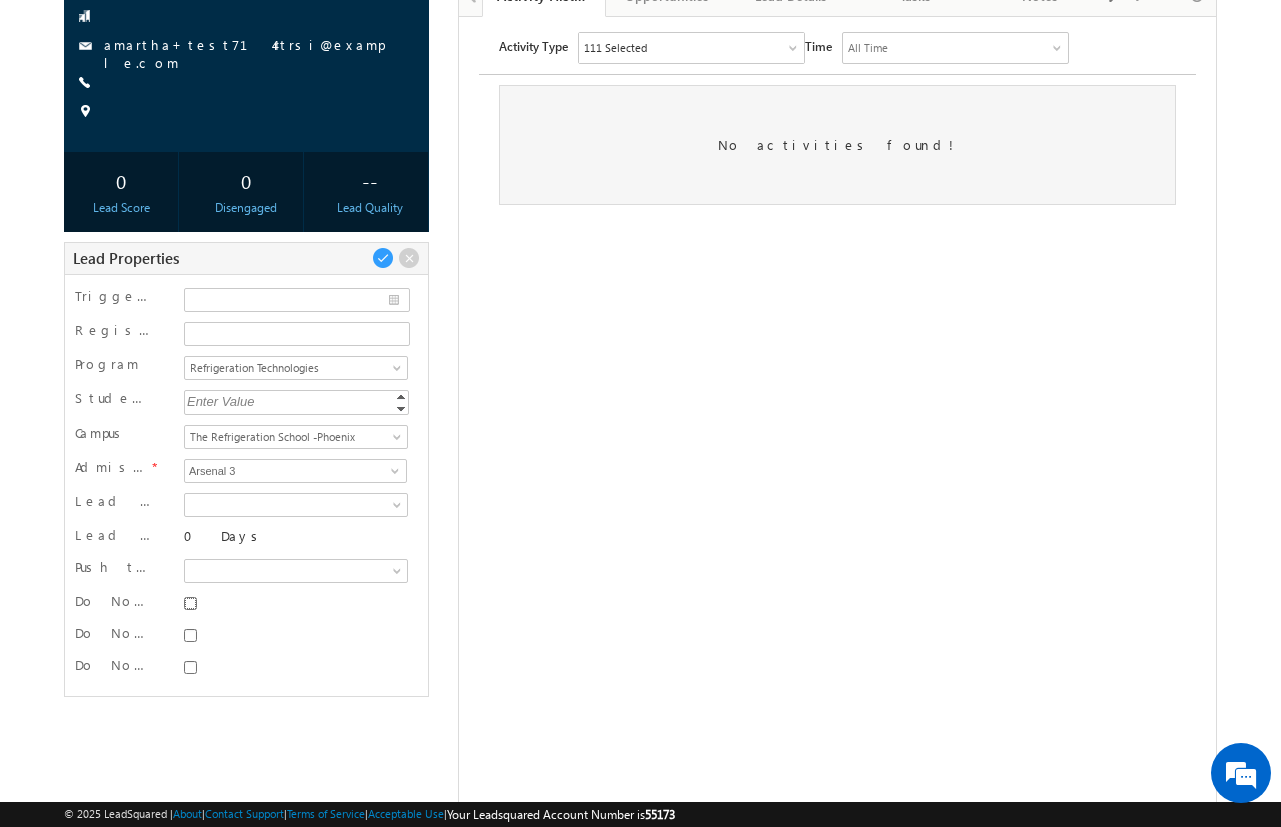 click on "Do Not SMS" at bounding box center [190, 603] 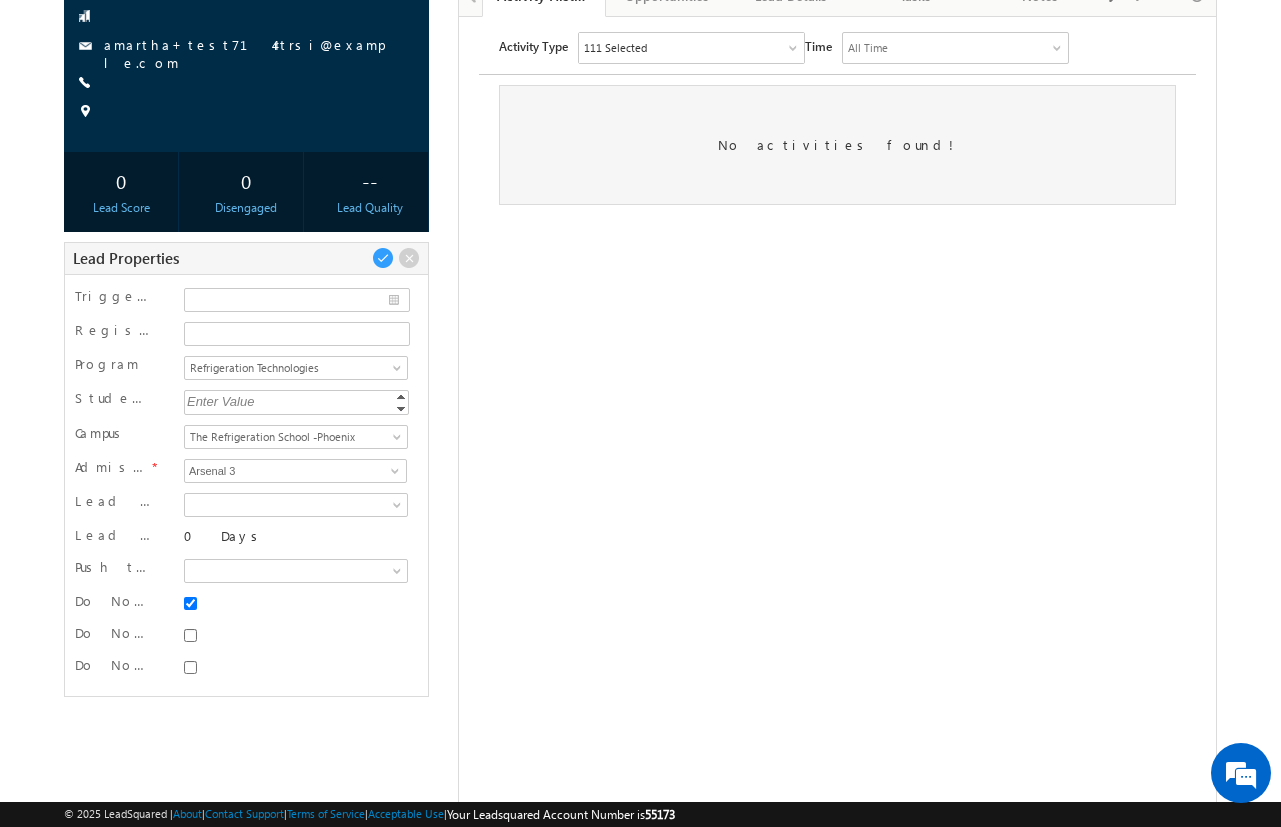 click on "Do Not SMS" at bounding box center (190, 603) 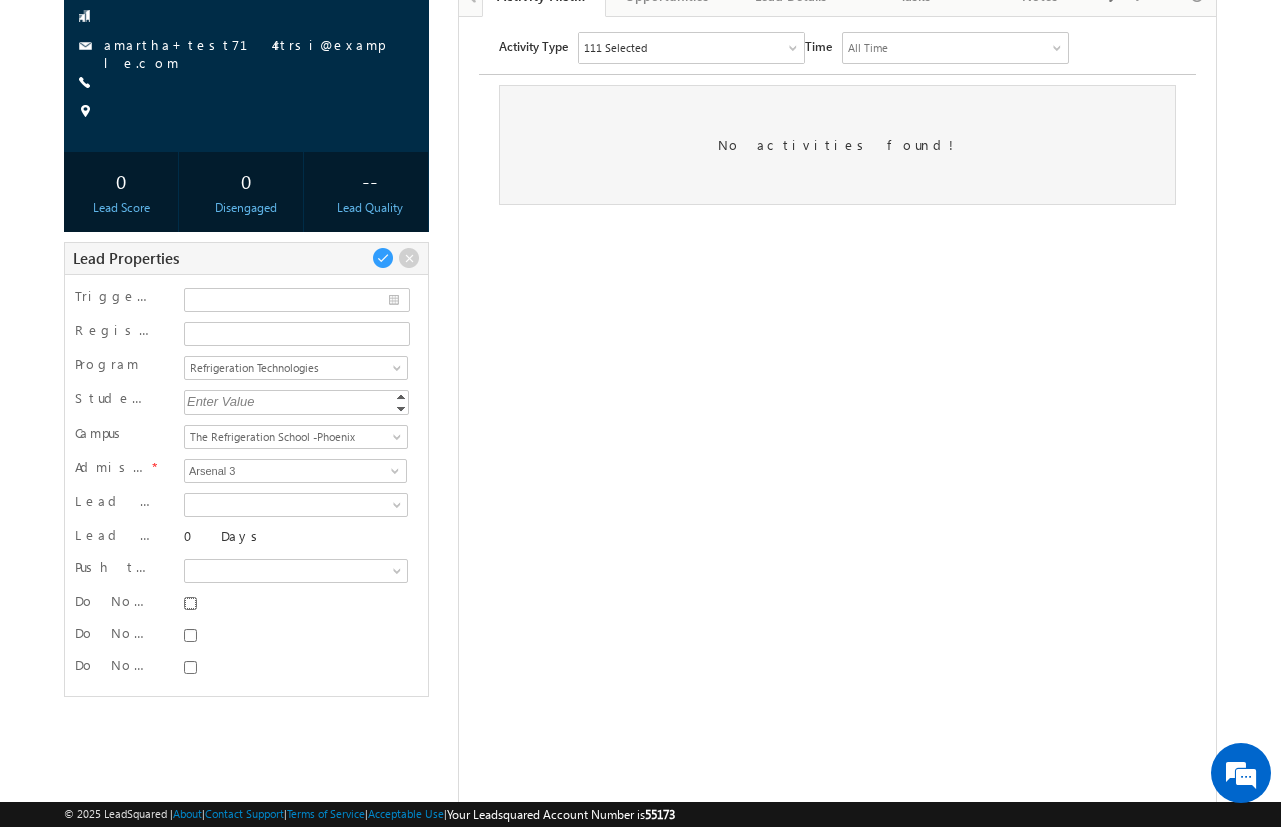 click on "Do Not SMS" at bounding box center (190, 603) 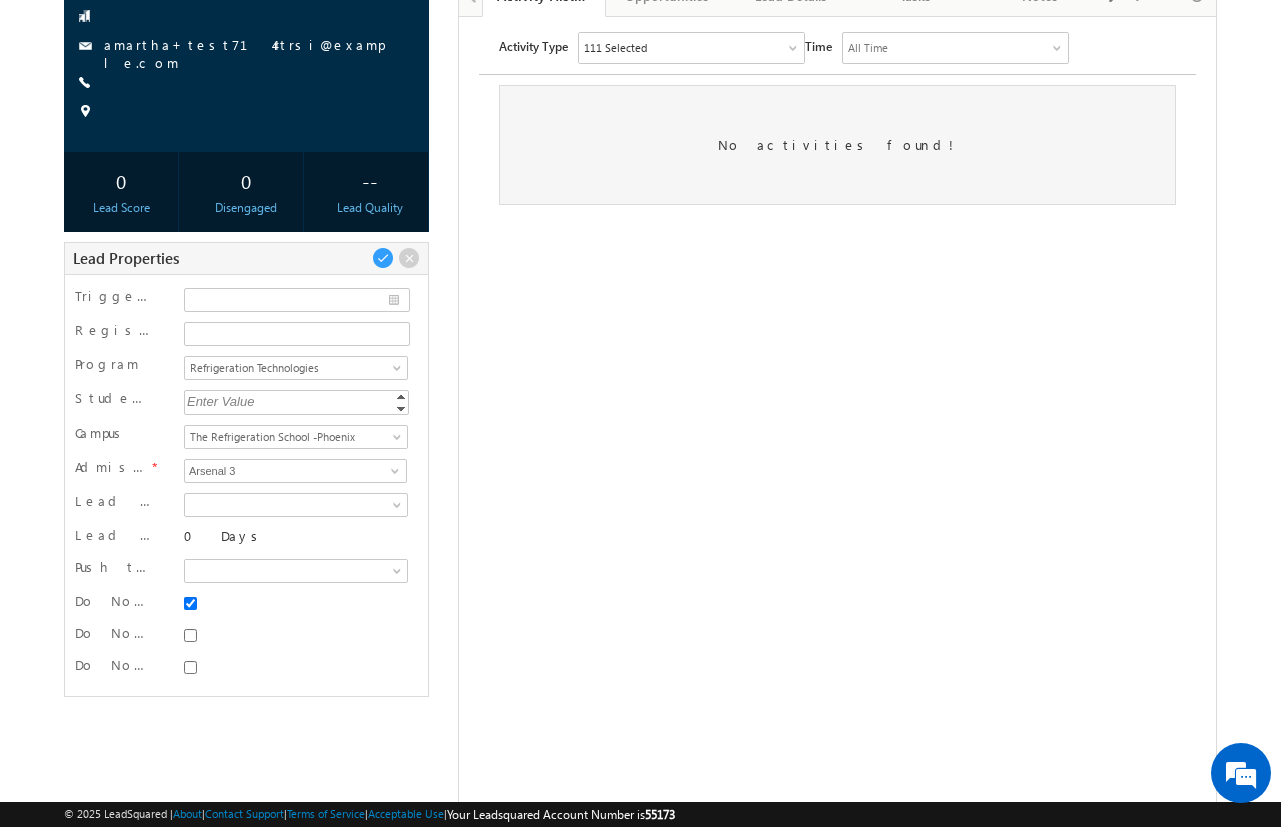 click at bounding box center [295, 635] 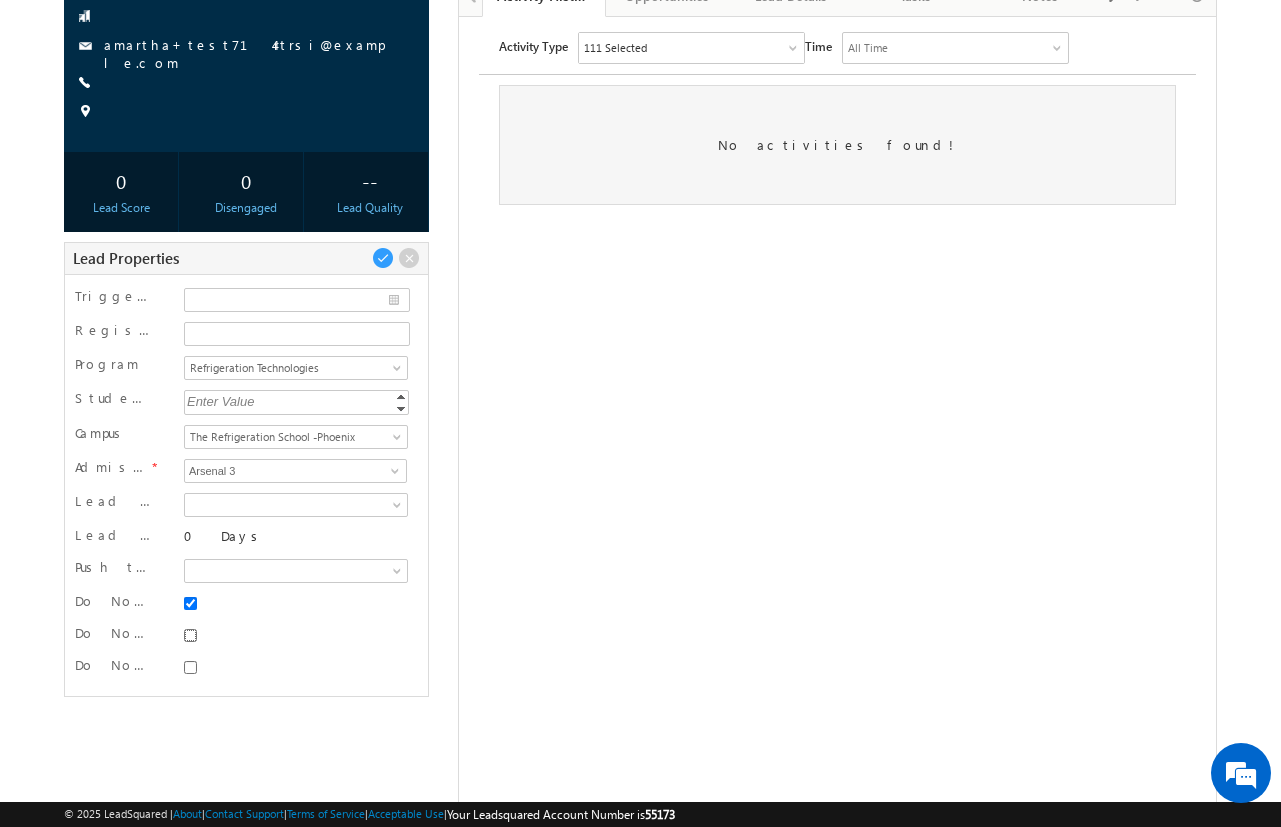 click on "Do Not Email" at bounding box center [190, 635] 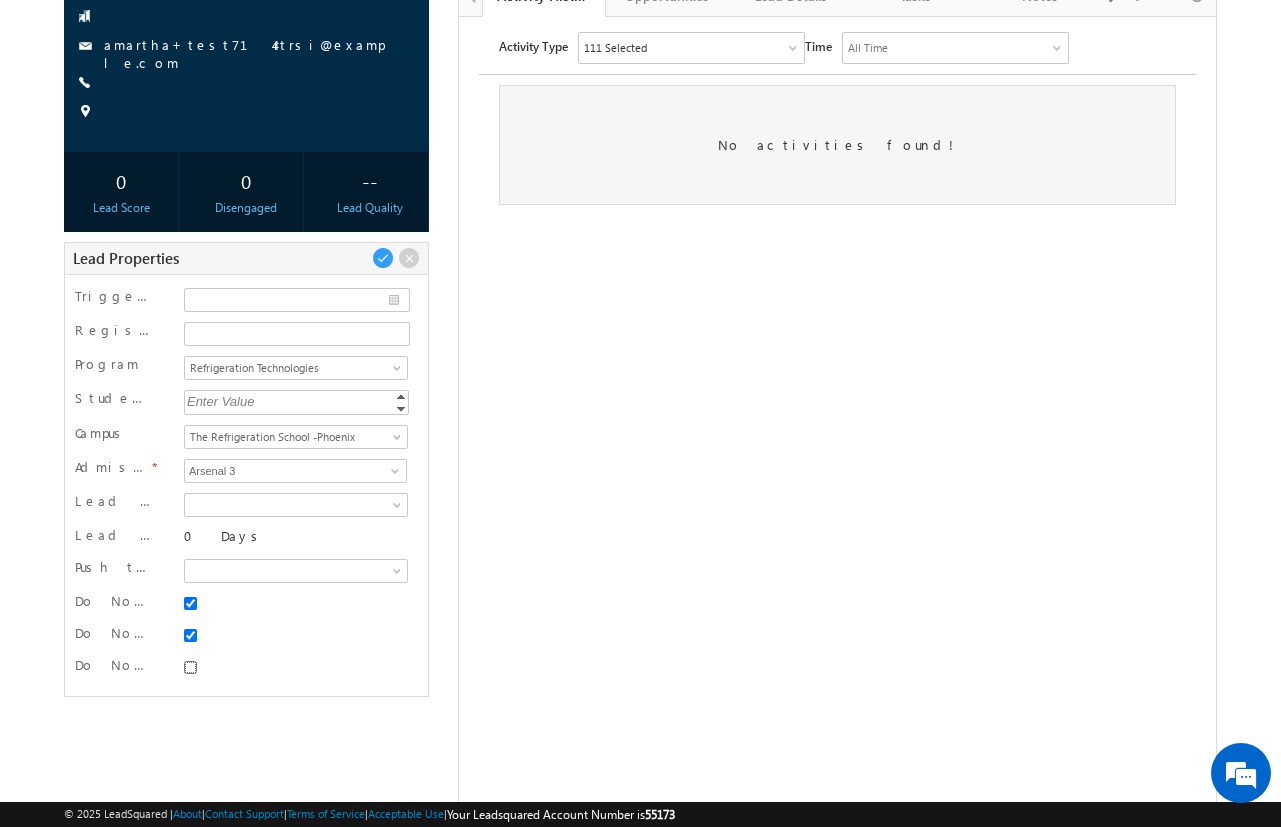 click on "Do Not Call" at bounding box center [190, 667] 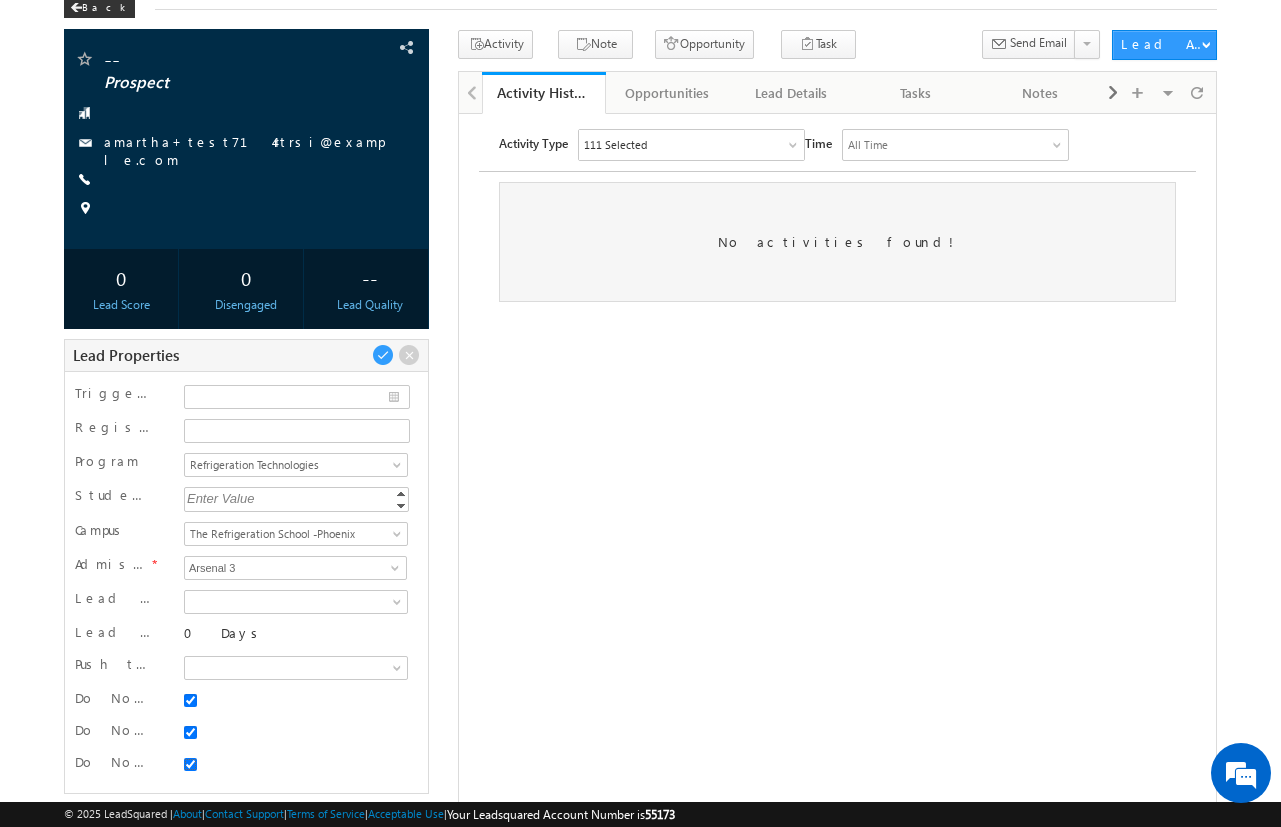 scroll, scrollTop: 91, scrollLeft: 0, axis: vertical 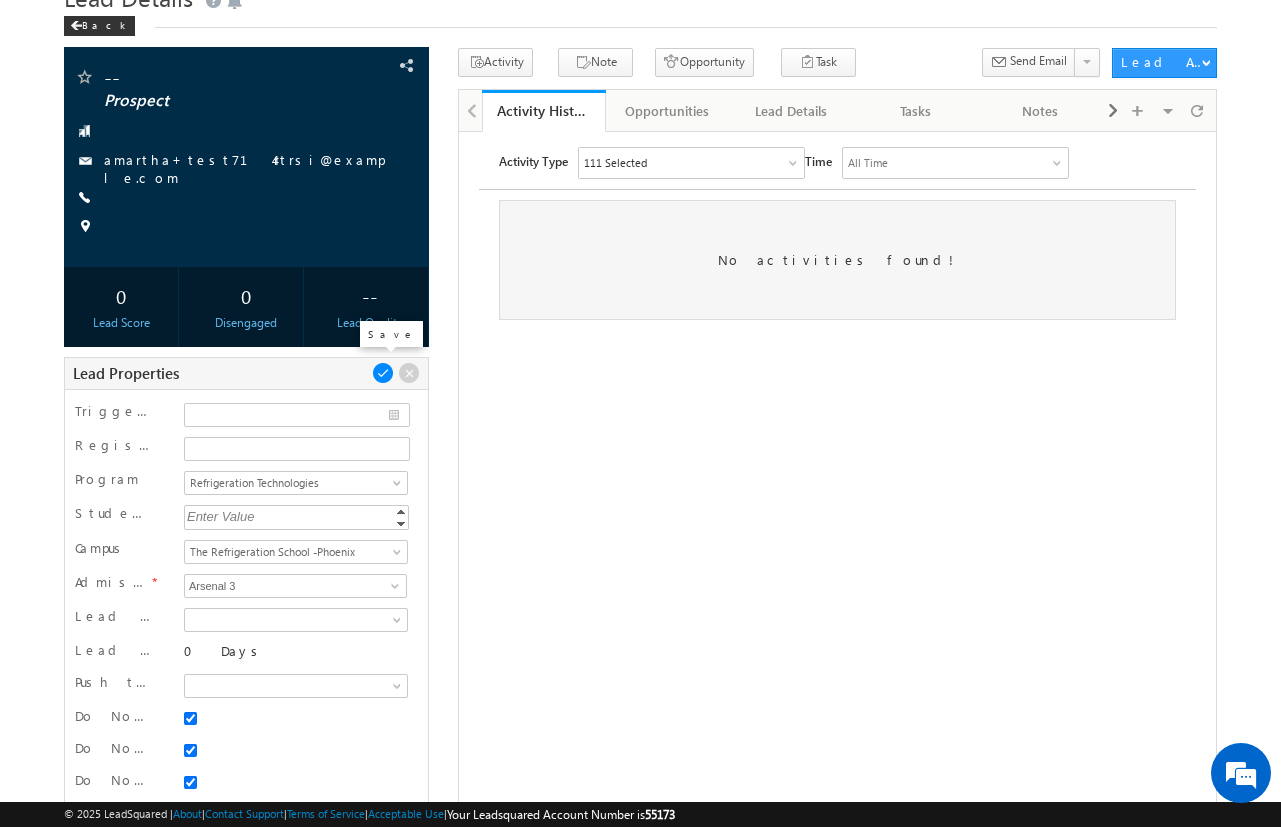 click at bounding box center [383, 373] 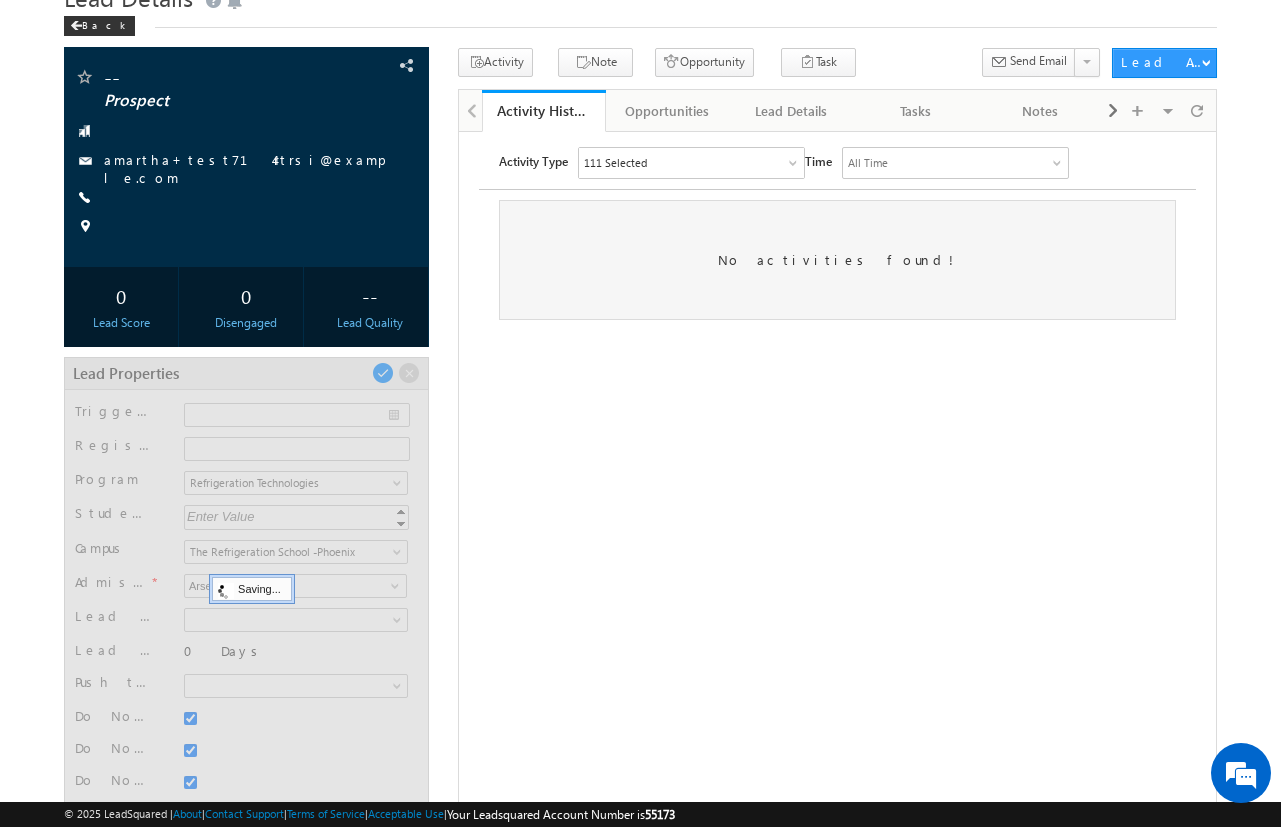 scroll, scrollTop: 72, scrollLeft: 0, axis: vertical 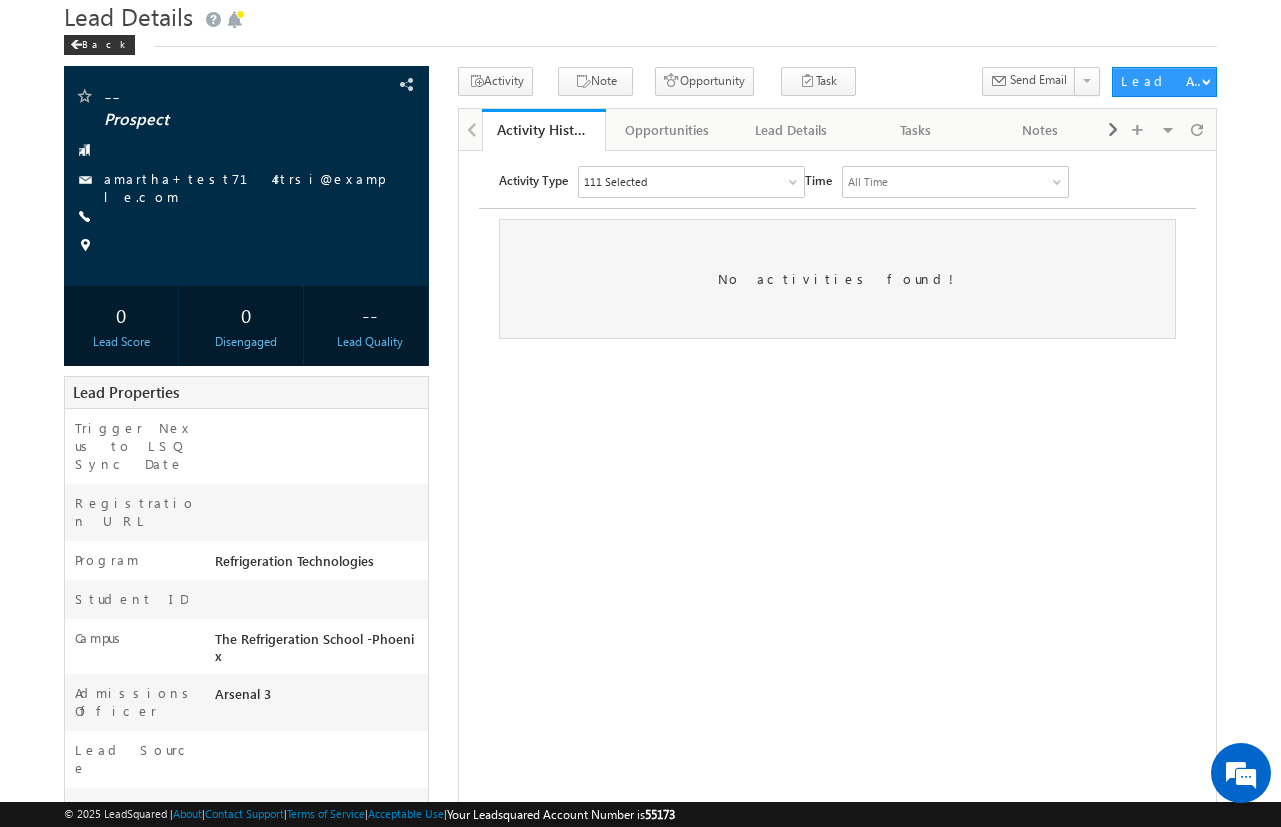 click on "--
Prospect
amartha+test714rtrsi@example.com" at bounding box center [640, 566] 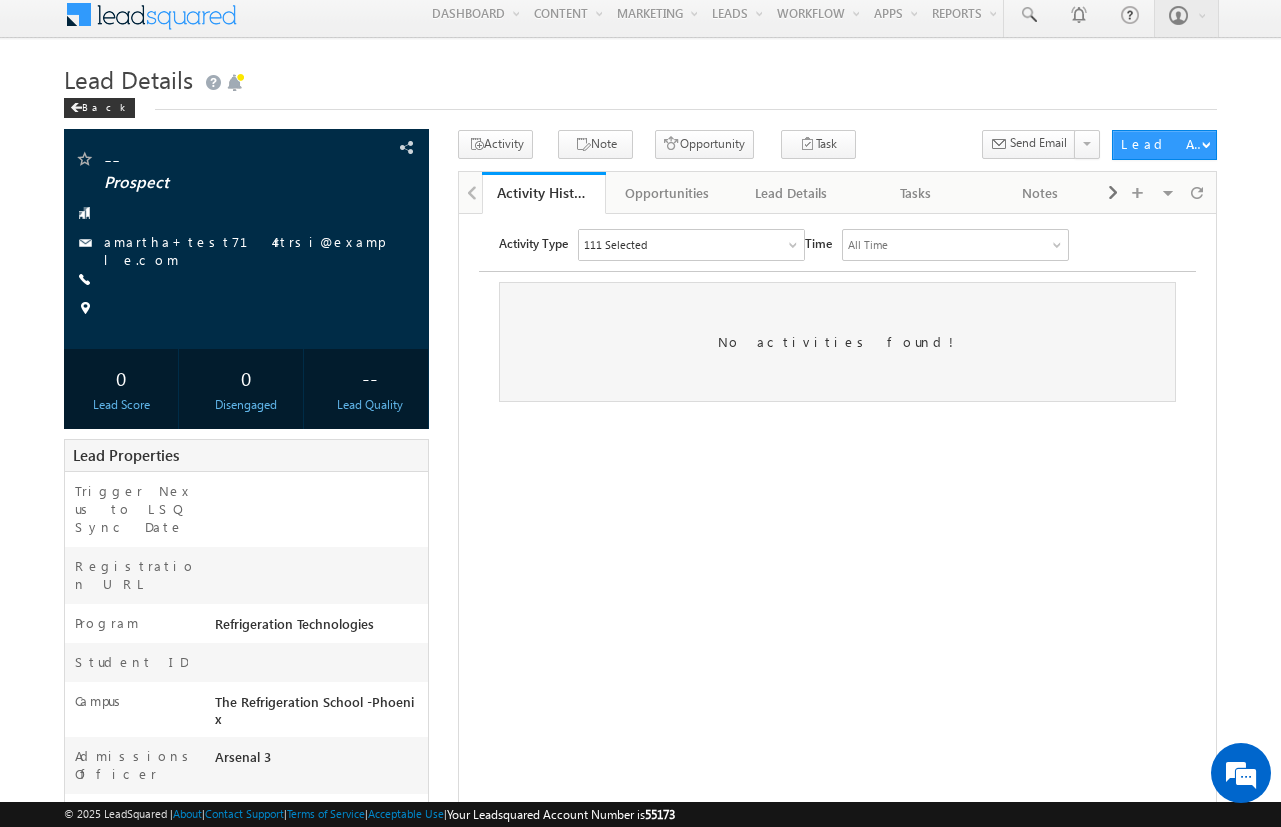 scroll, scrollTop: 0, scrollLeft: 0, axis: both 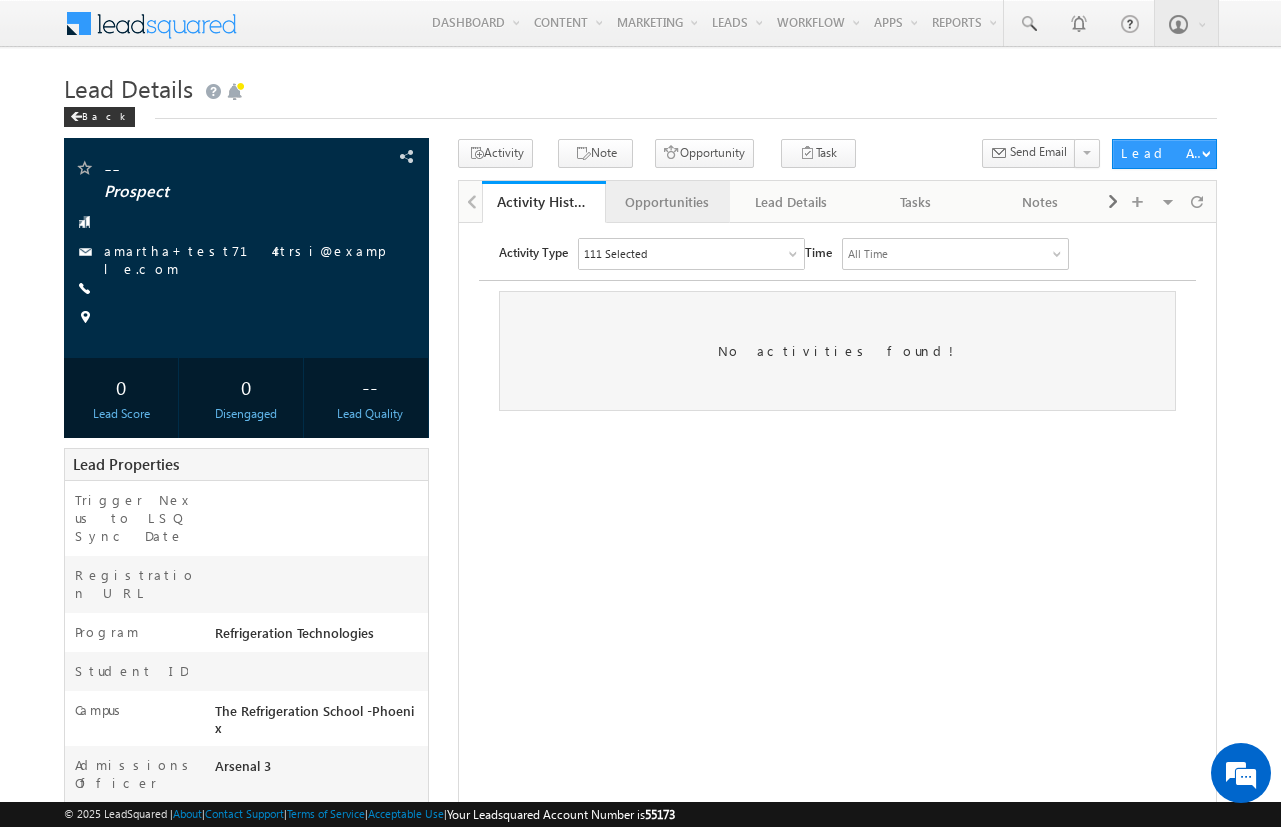 click on "Opportunities" at bounding box center [667, 202] 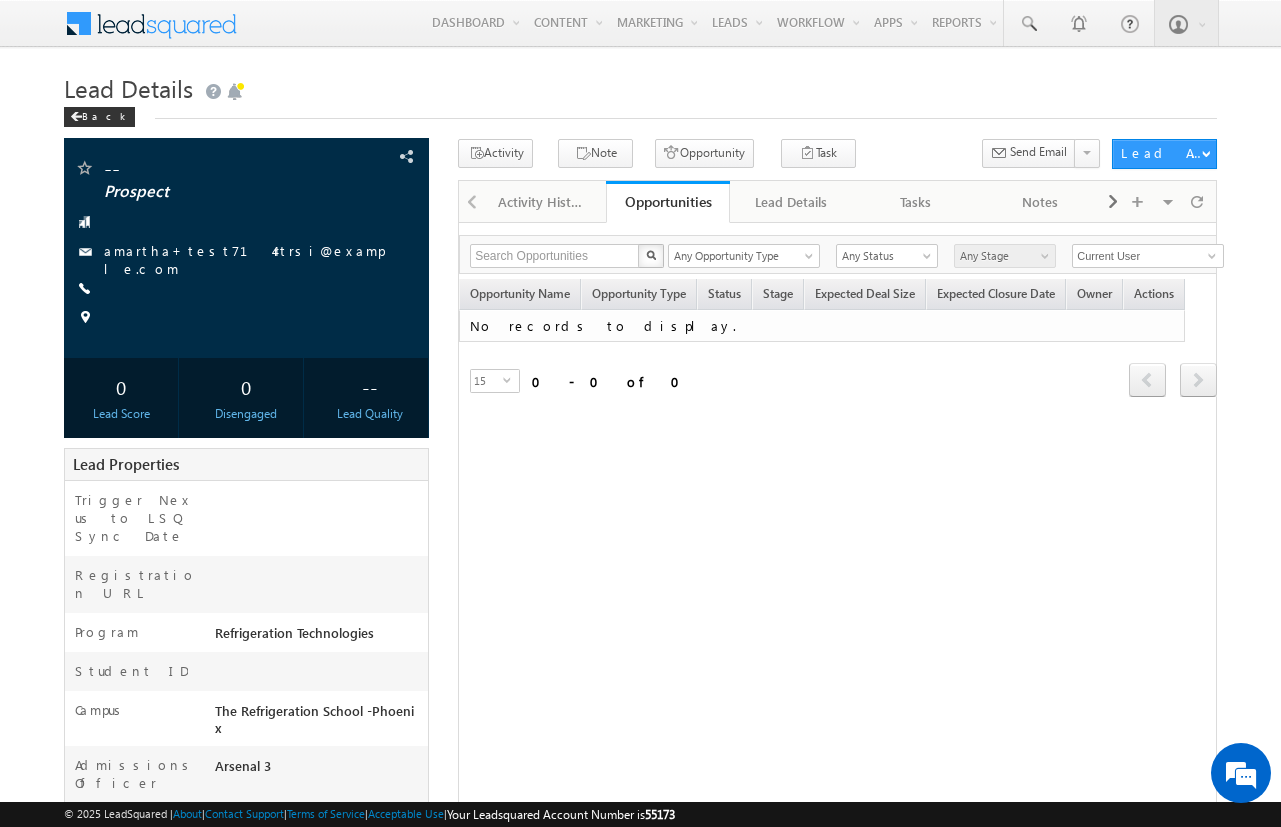 click on "Opportunities" at bounding box center [668, 201] 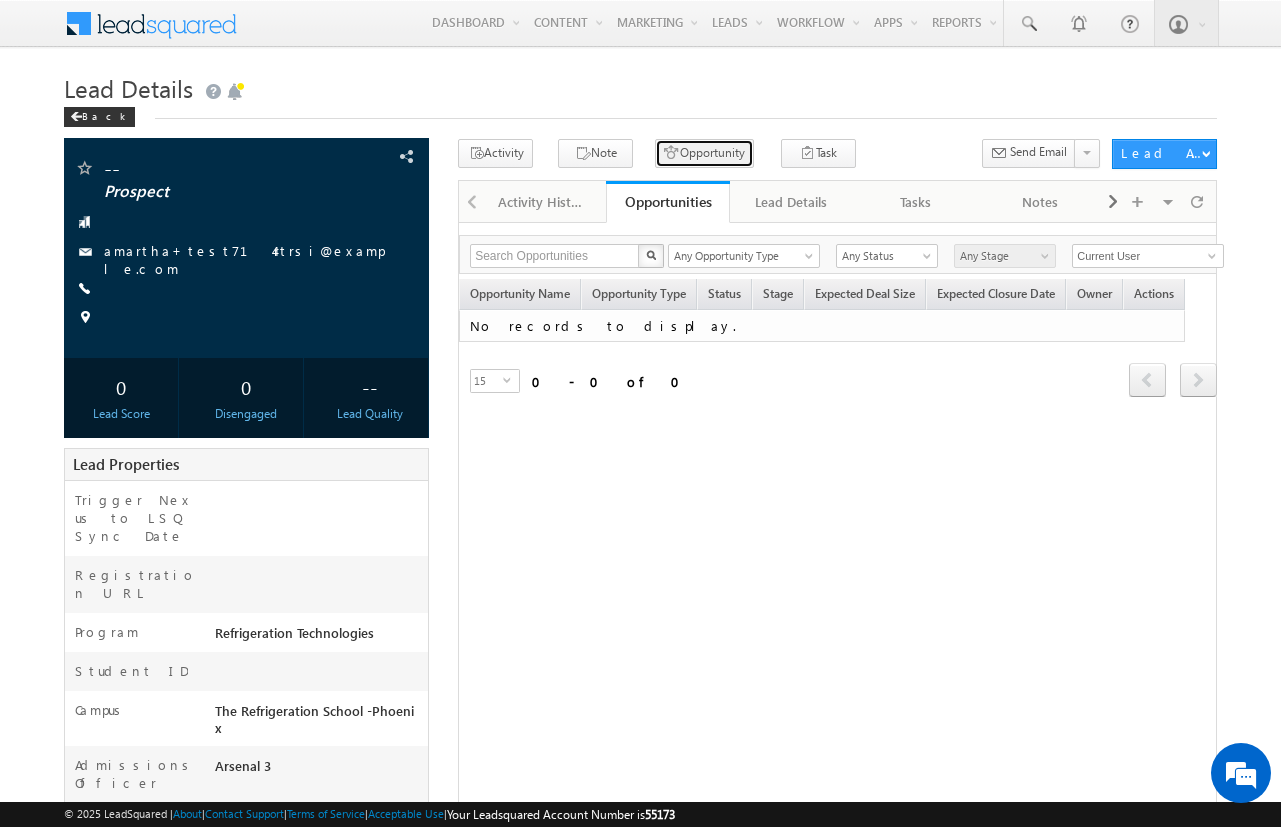 click on "Opportunity" at bounding box center (704, 153) 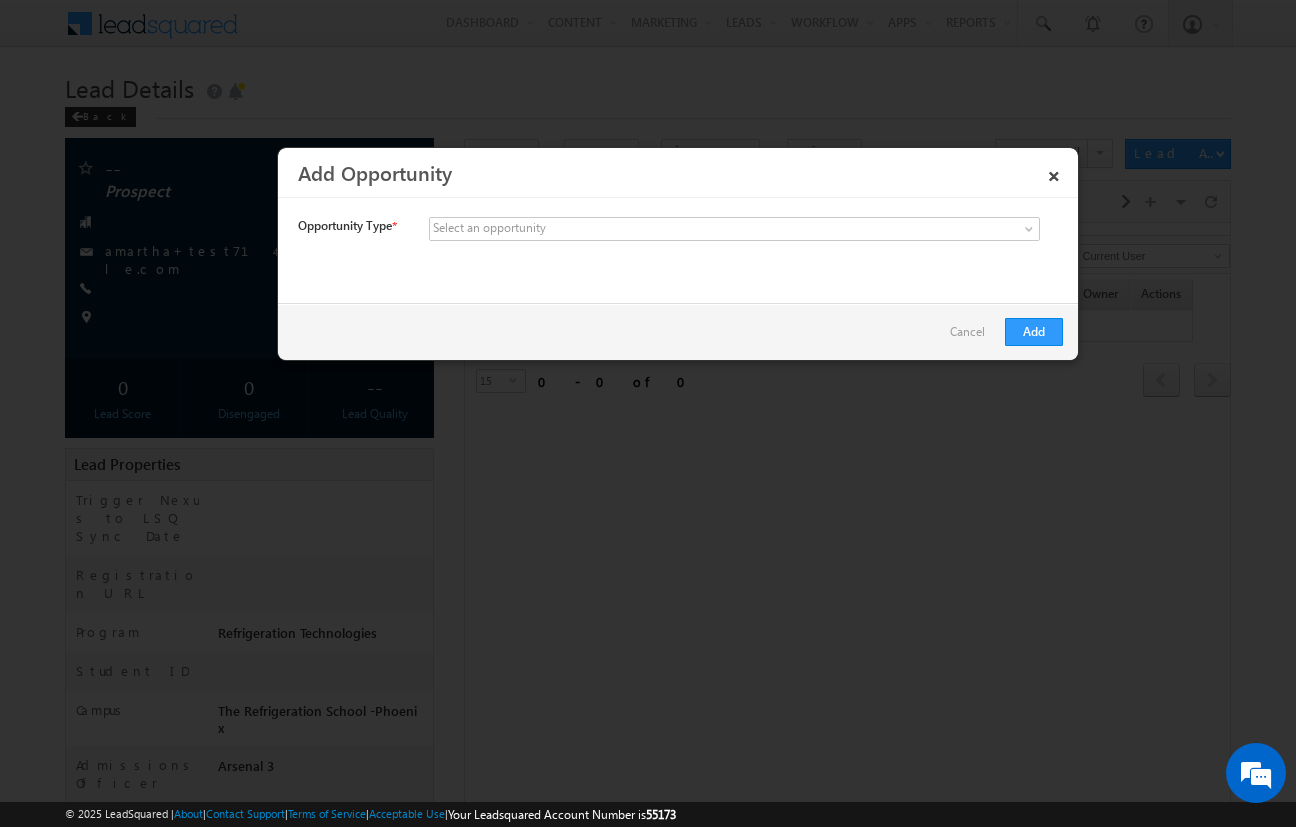 click on "Select an opportunity" at bounding box center (489, 228) 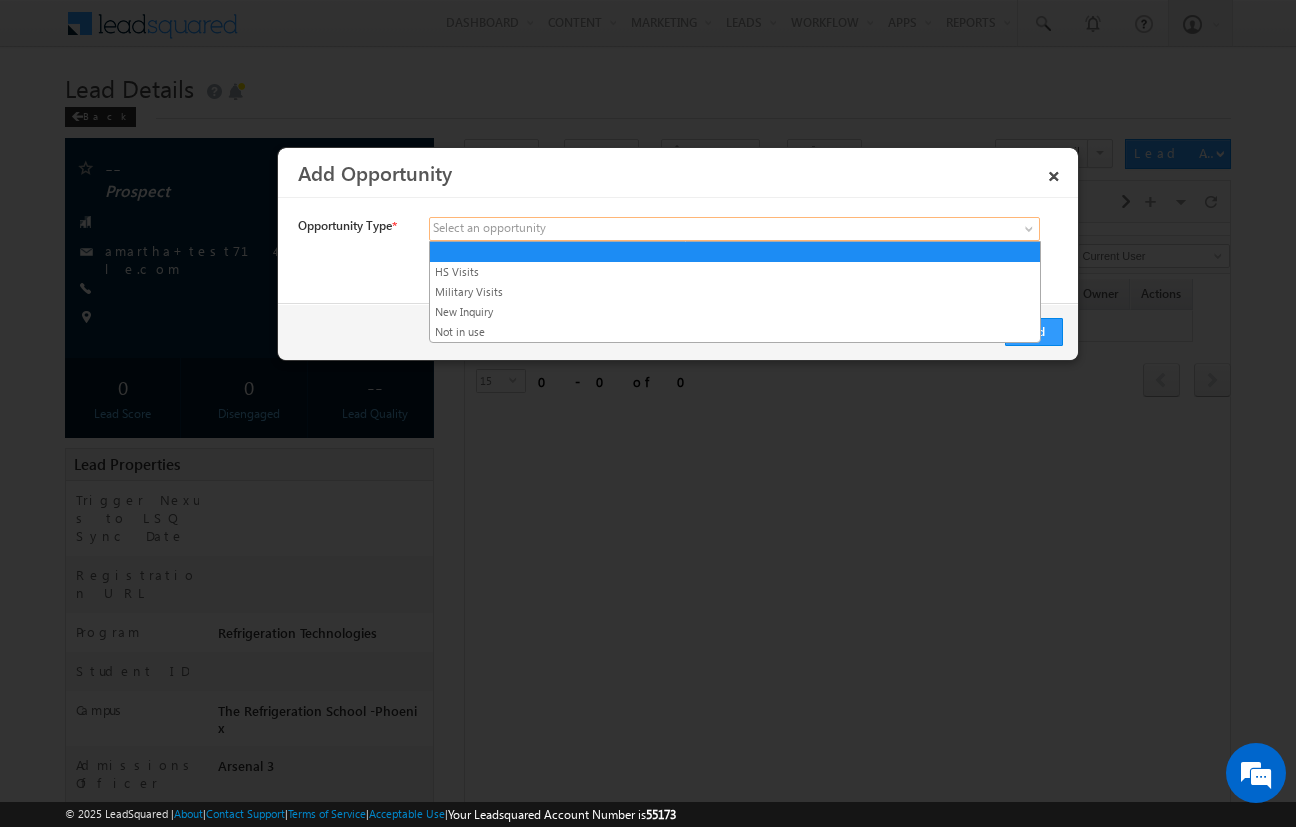 click at bounding box center [586, 229] 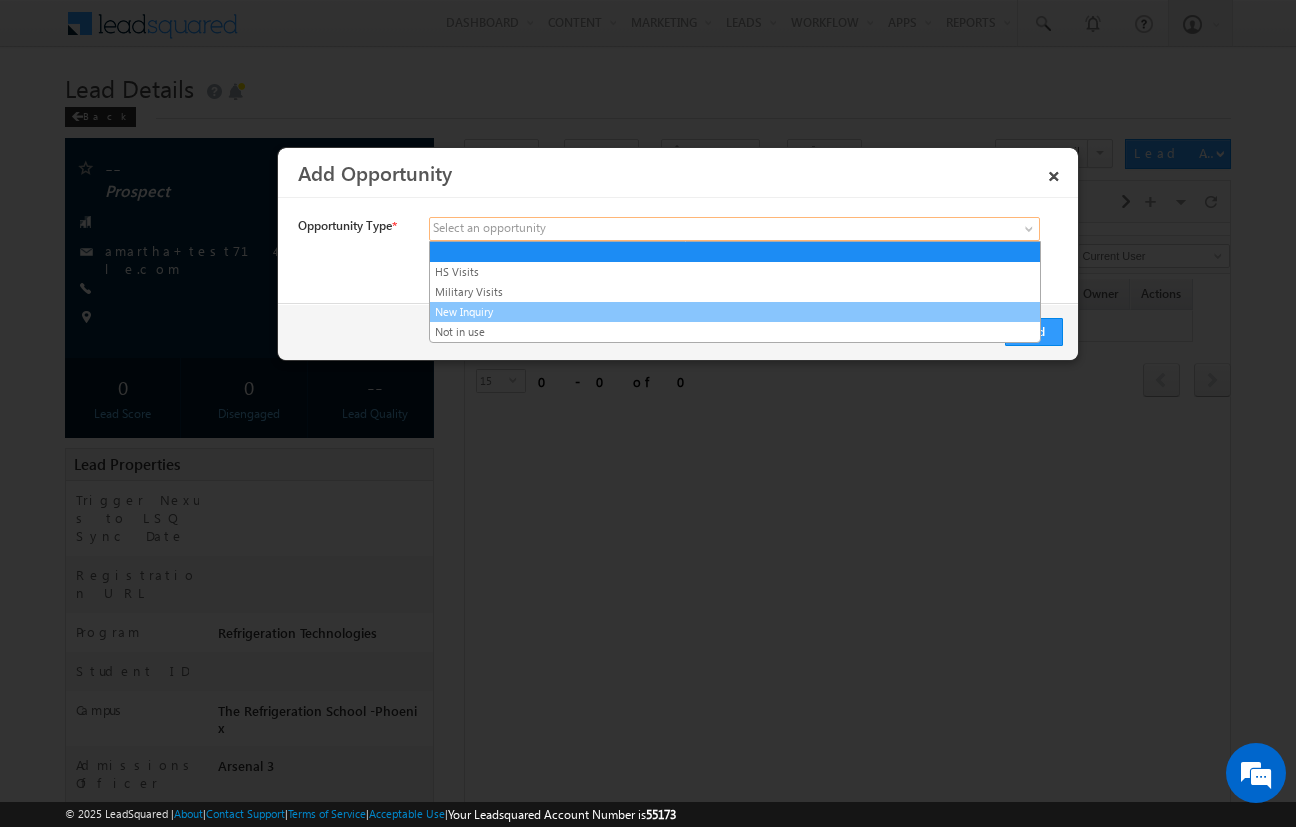 click on "New Inquiry" at bounding box center (735, 312) 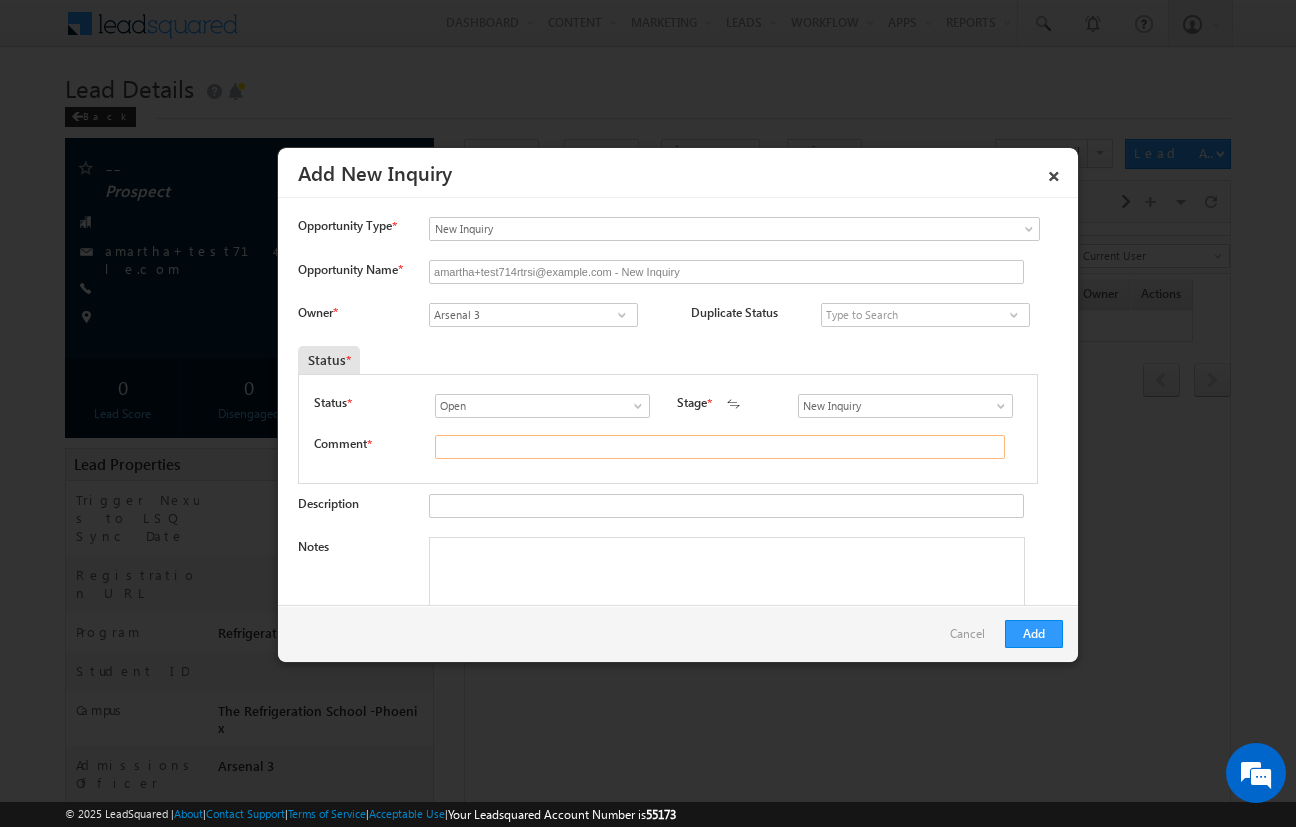 click at bounding box center [720, 447] 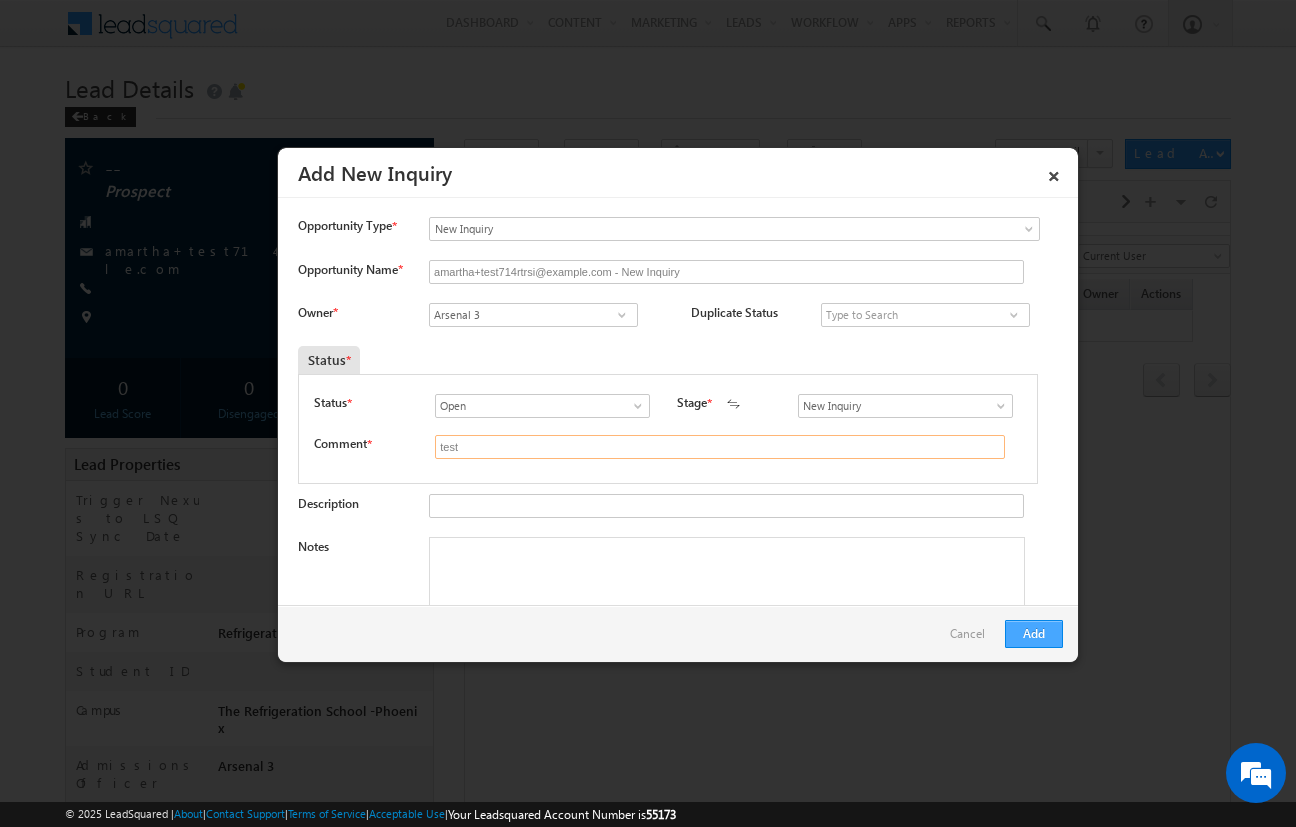 type on "test" 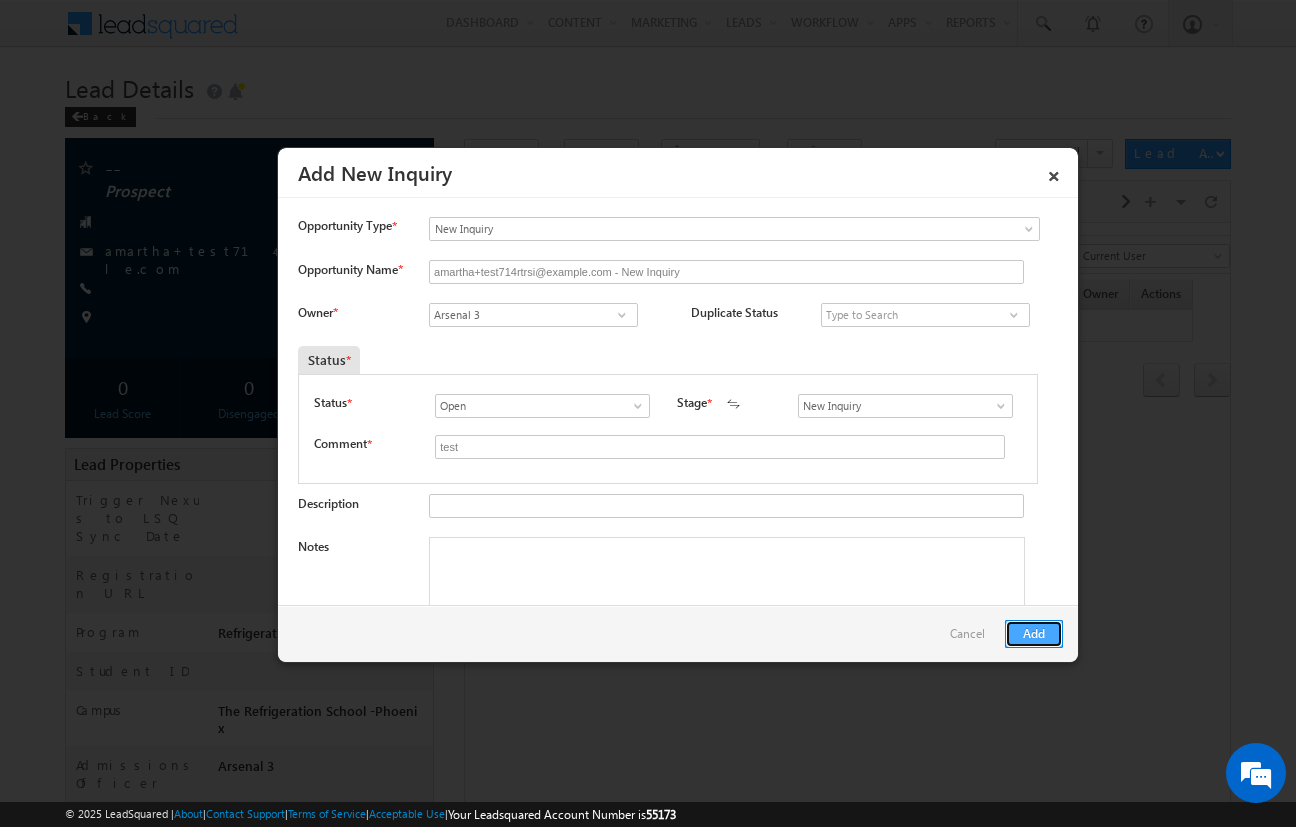 click on "Add" at bounding box center (1034, 634) 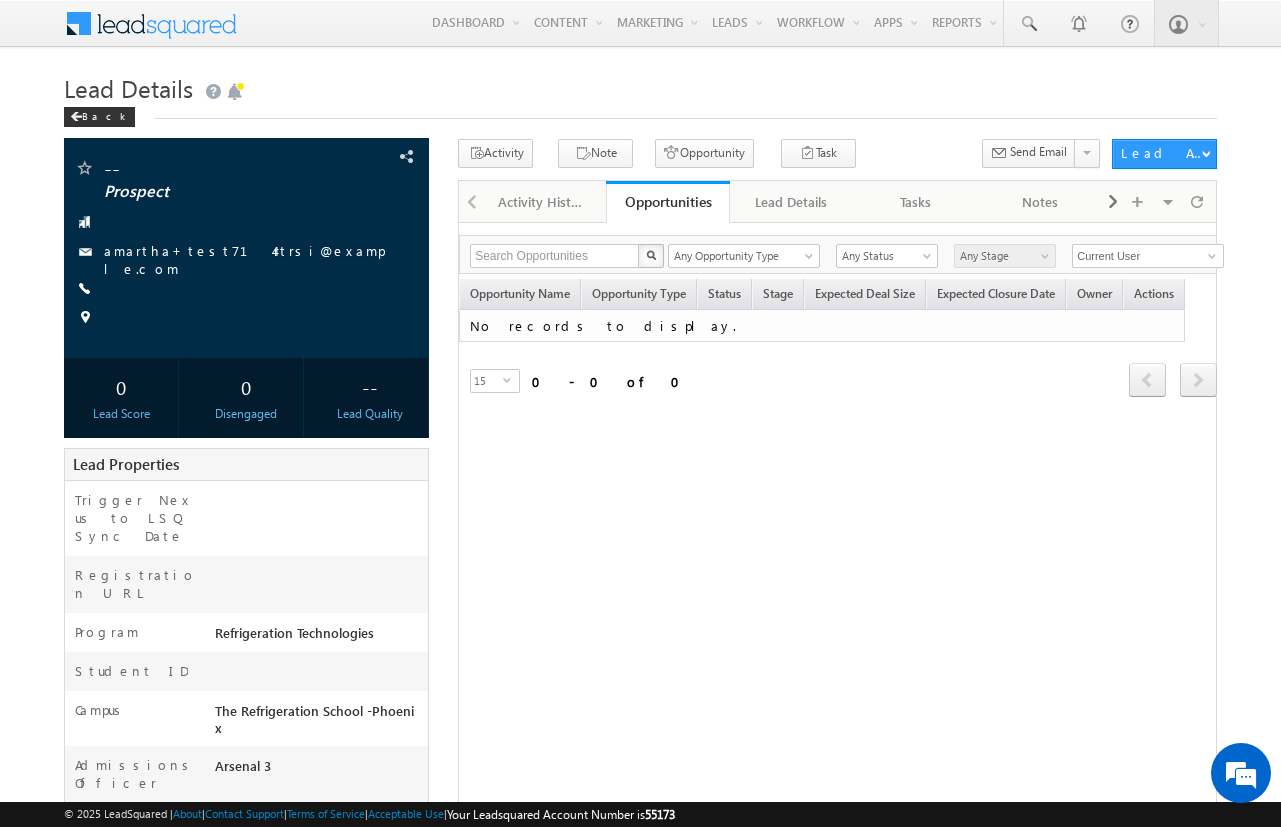 click on "Opportunity Name   Opportunity Type Status   Stage     Expected Deal Size     Expected Closure Date     Owner   Actions No records to display. Refresh first prev next last 0 - 0 of 0
15 select 15
×
Custom Activity
Close
×
Close
×
Close" at bounding box center [838, 367] 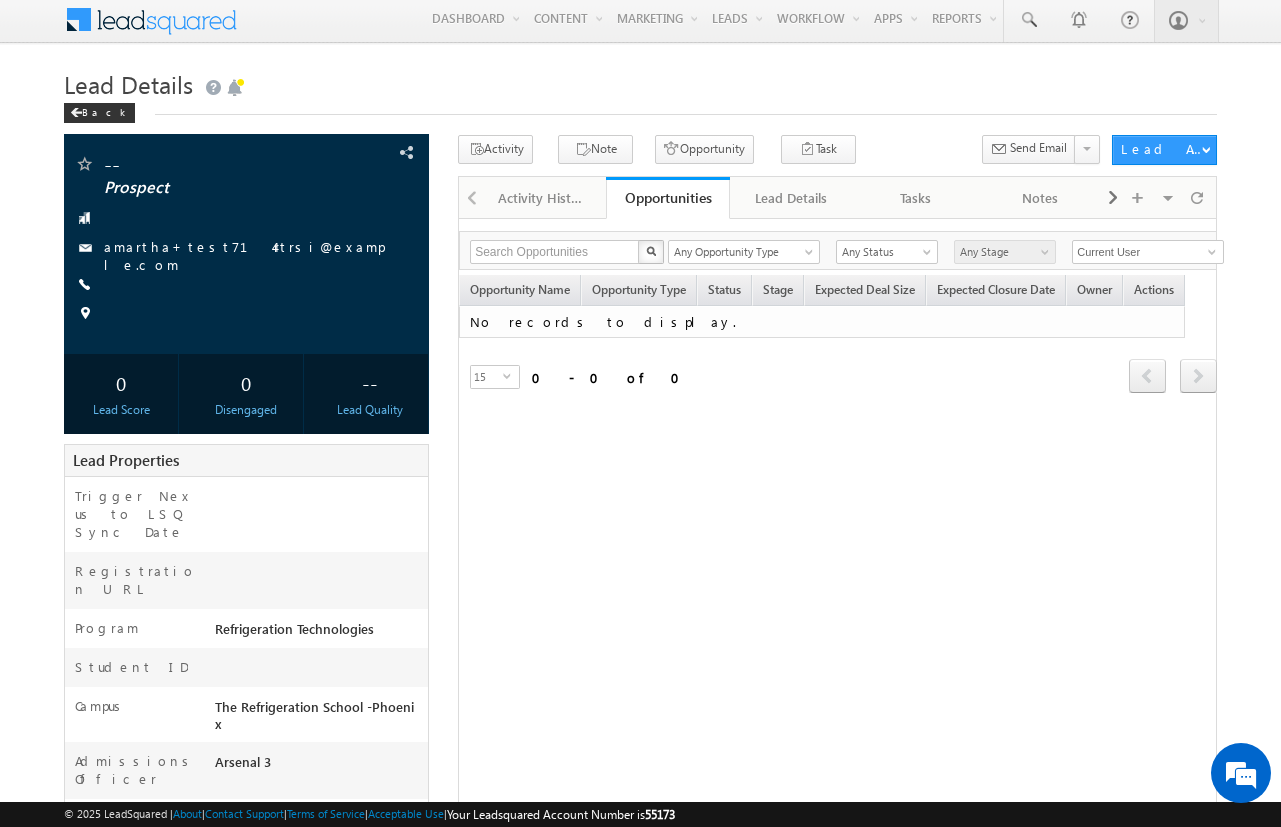 scroll, scrollTop: 0, scrollLeft: 0, axis: both 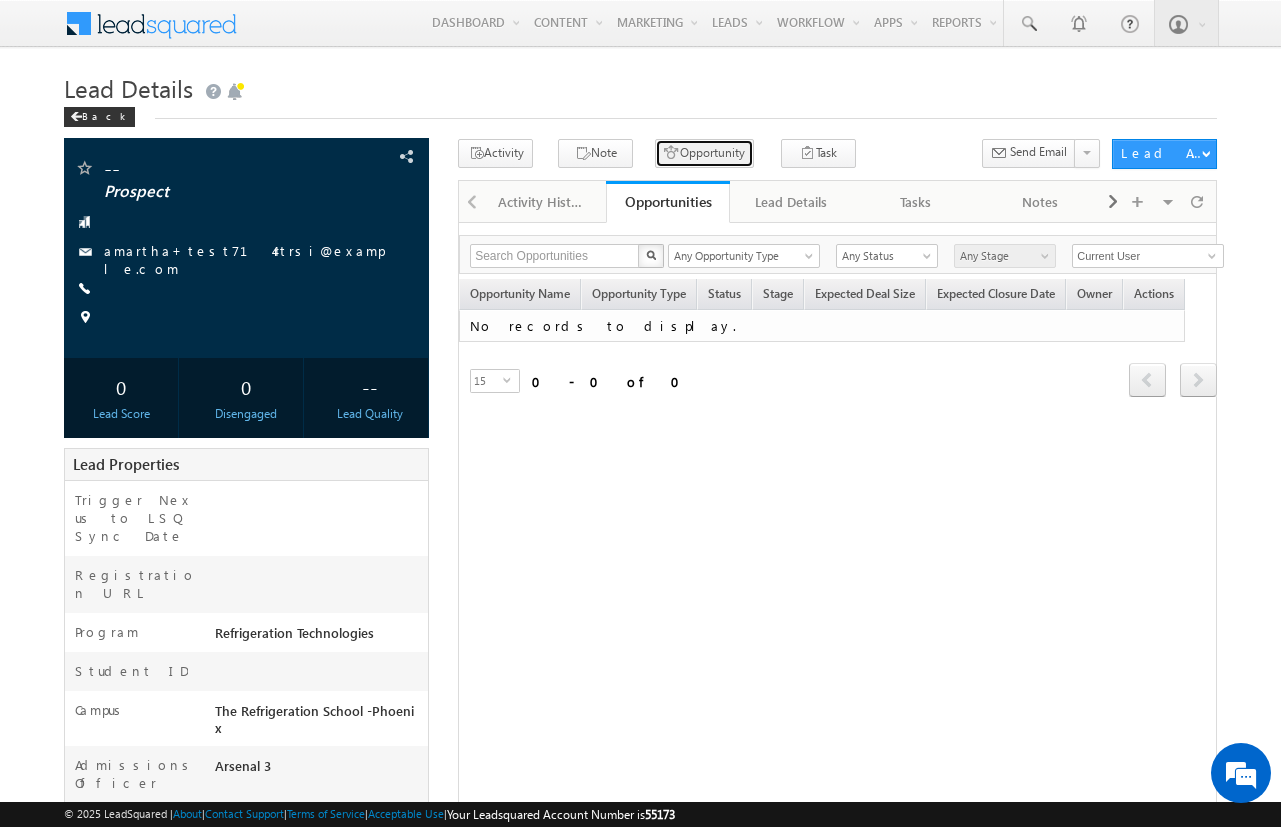 click on "Opportunity" at bounding box center [704, 153] 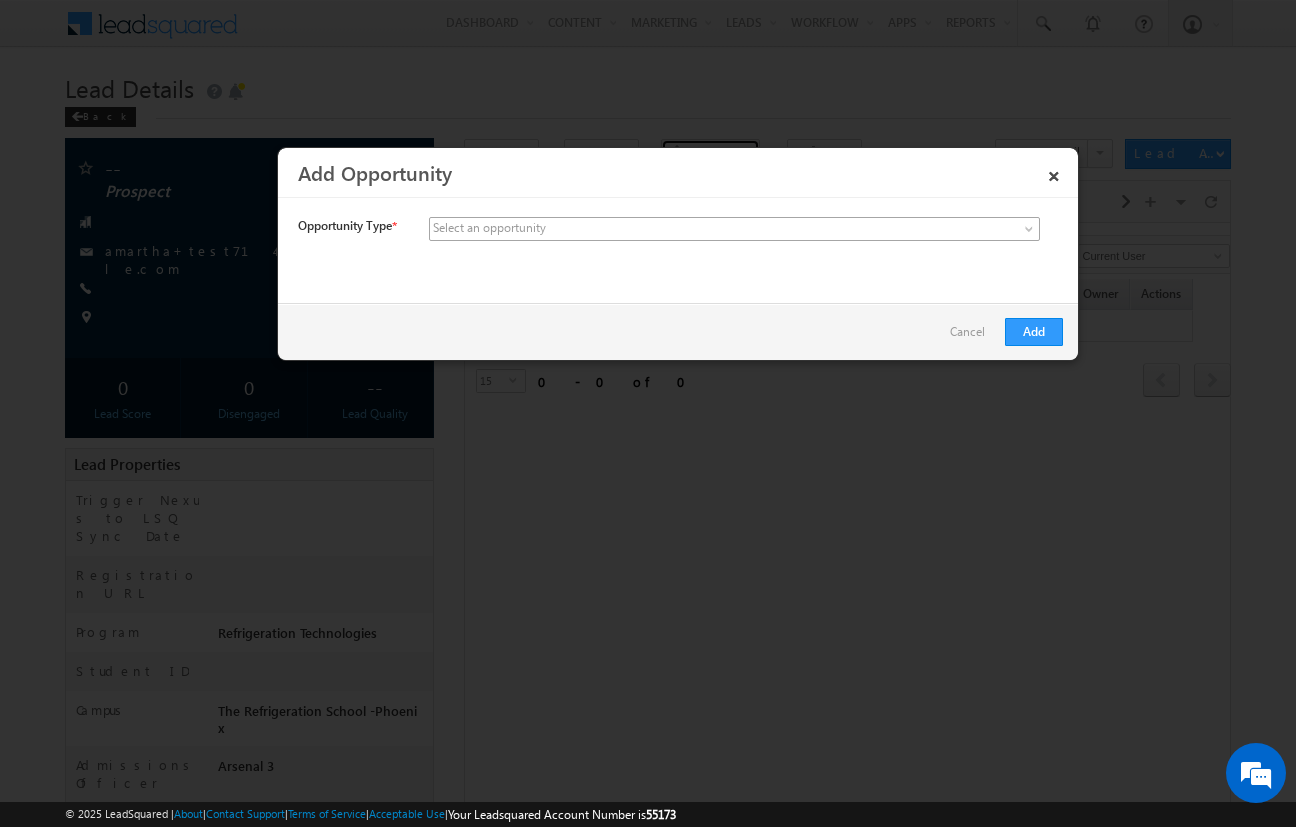 type 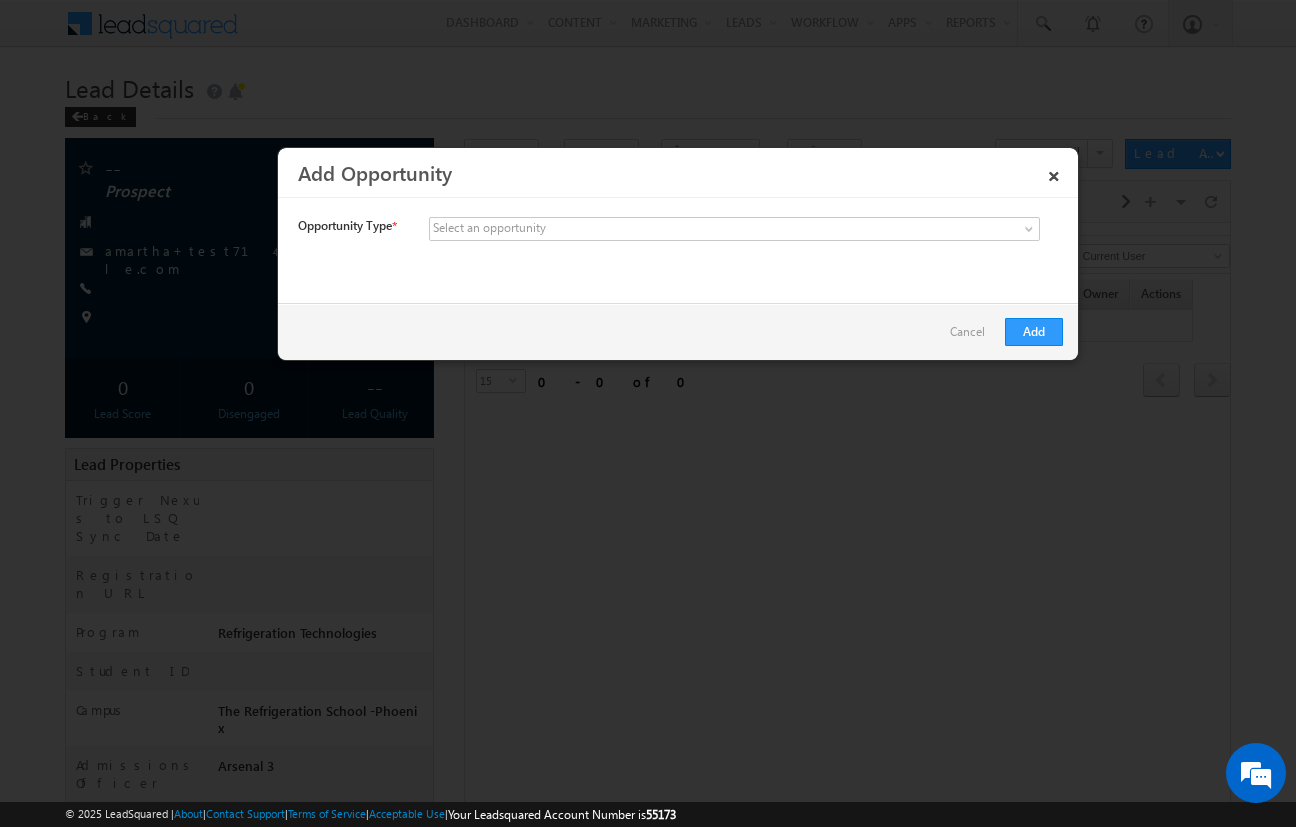click on "Cancel" at bounding box center [972, 337] 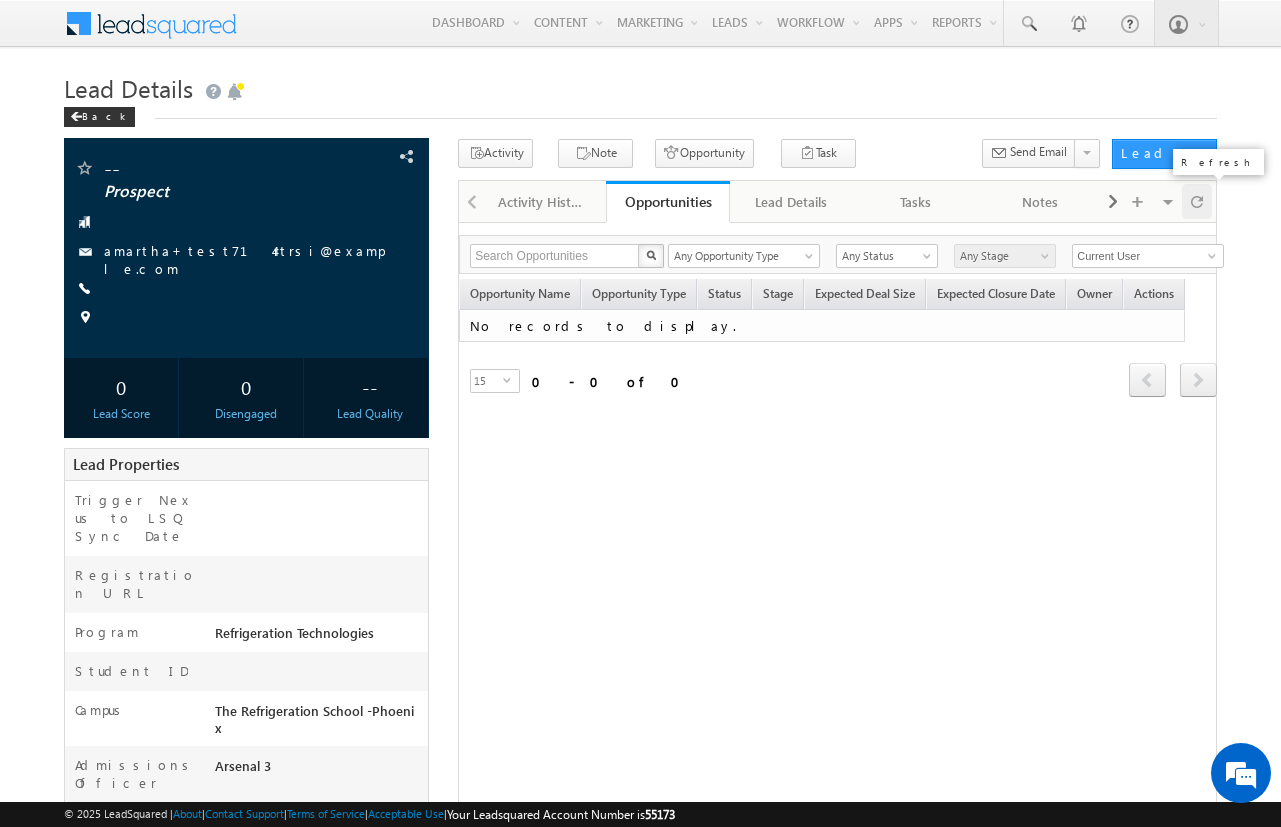 click at bounding box center [1197, 201] 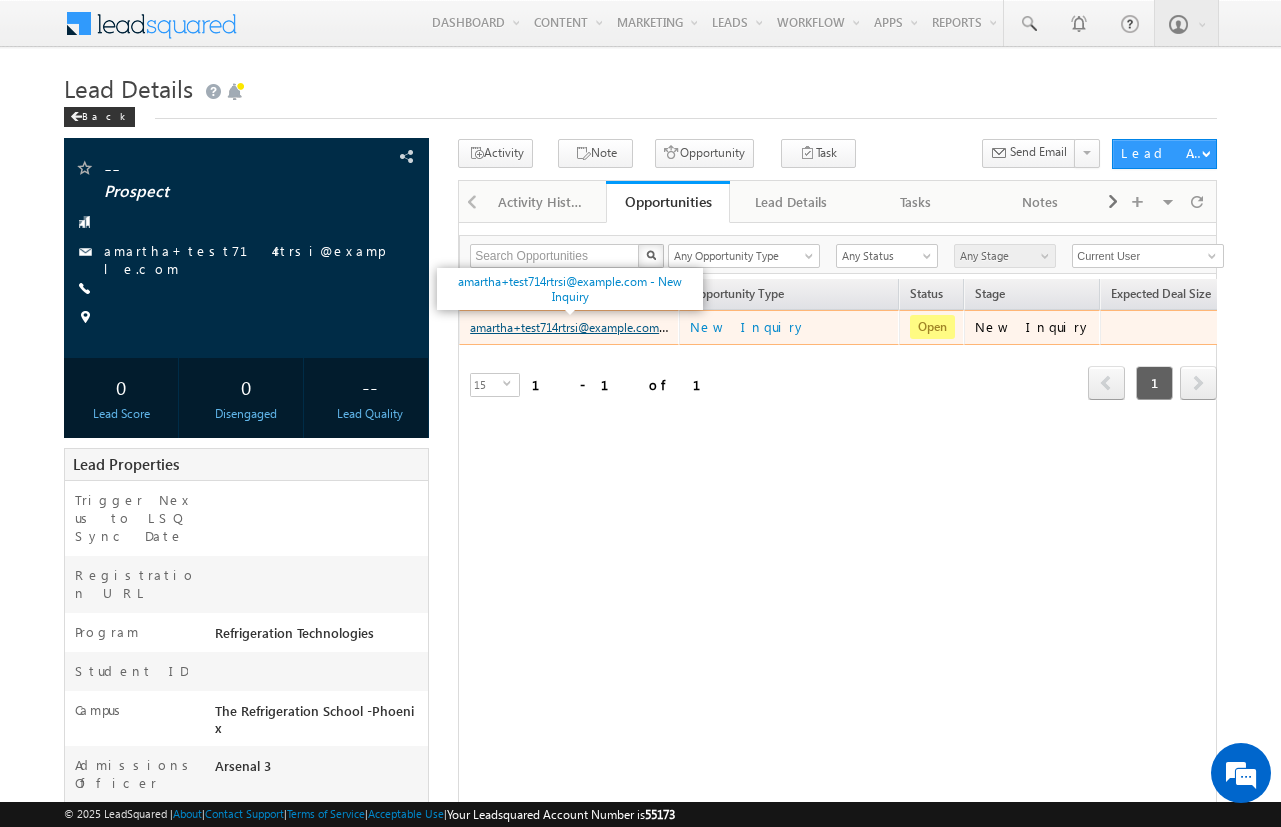 click on "amartha+test714rtrsi@example.com - New Inquiry" at bounding box center (602, 326) 